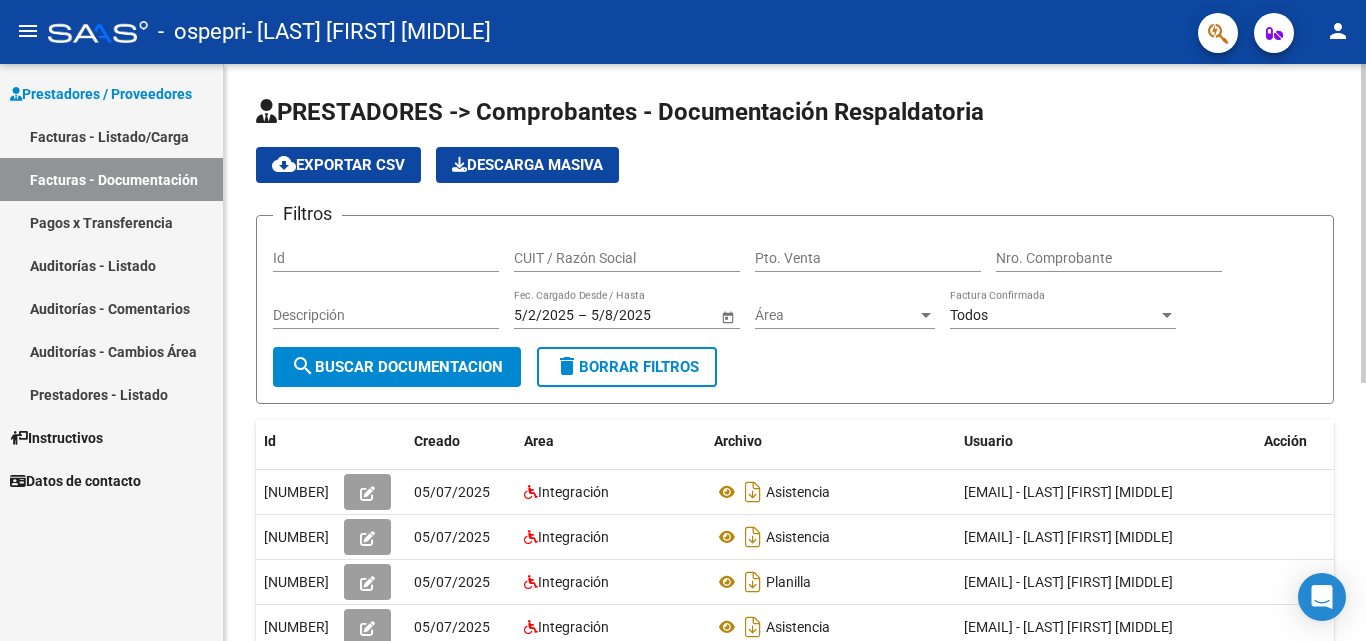 scroll, scrollTop: 0, scrollLeft: 0, axis: both 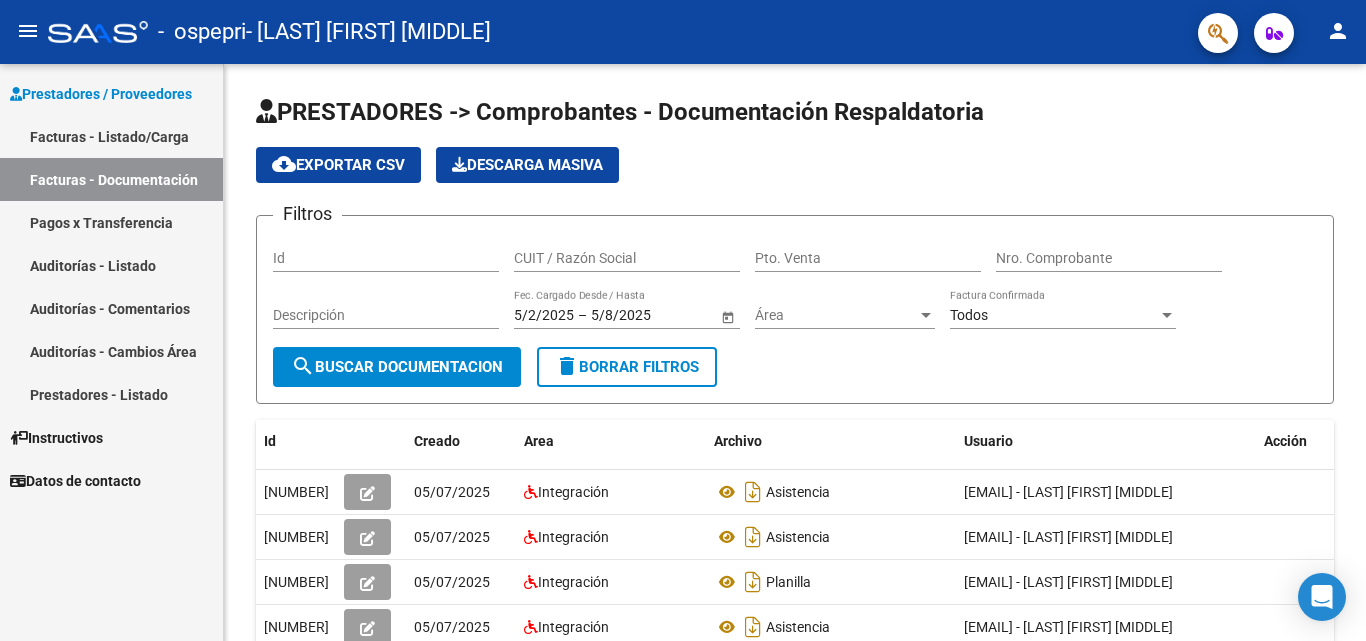 click on "Facturas - Listado/Carga" at bounding box center [111, 136] 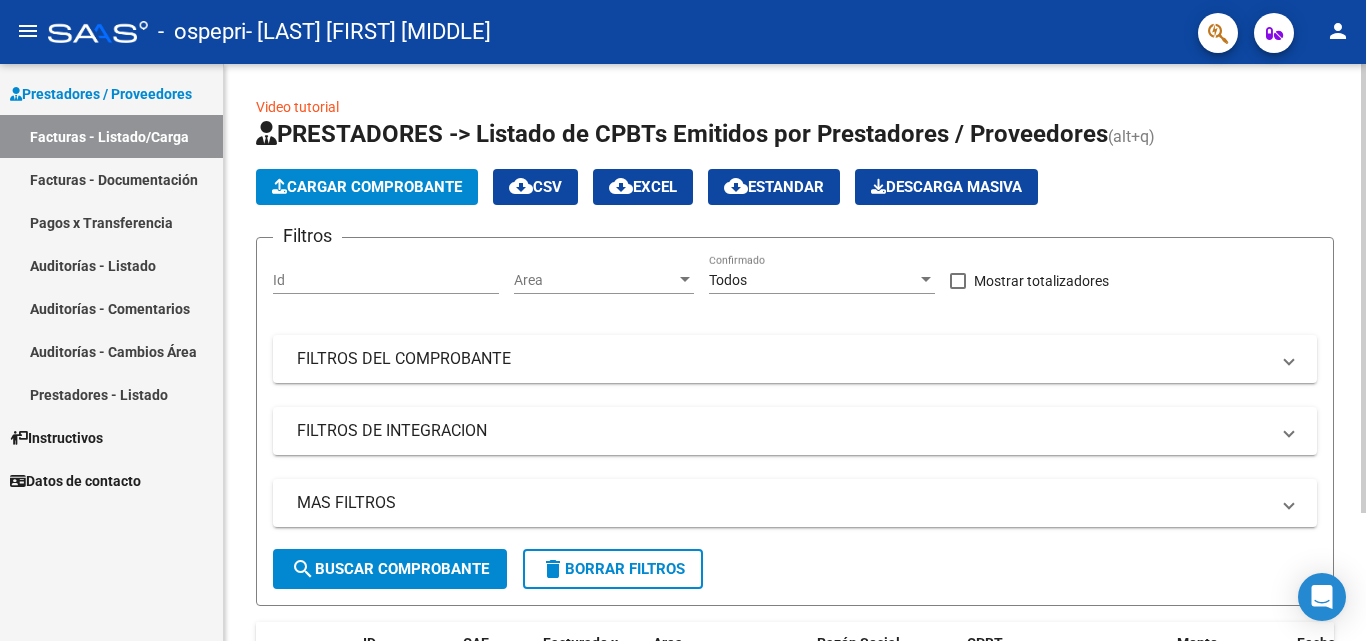 click on "Cargar Comprobante" 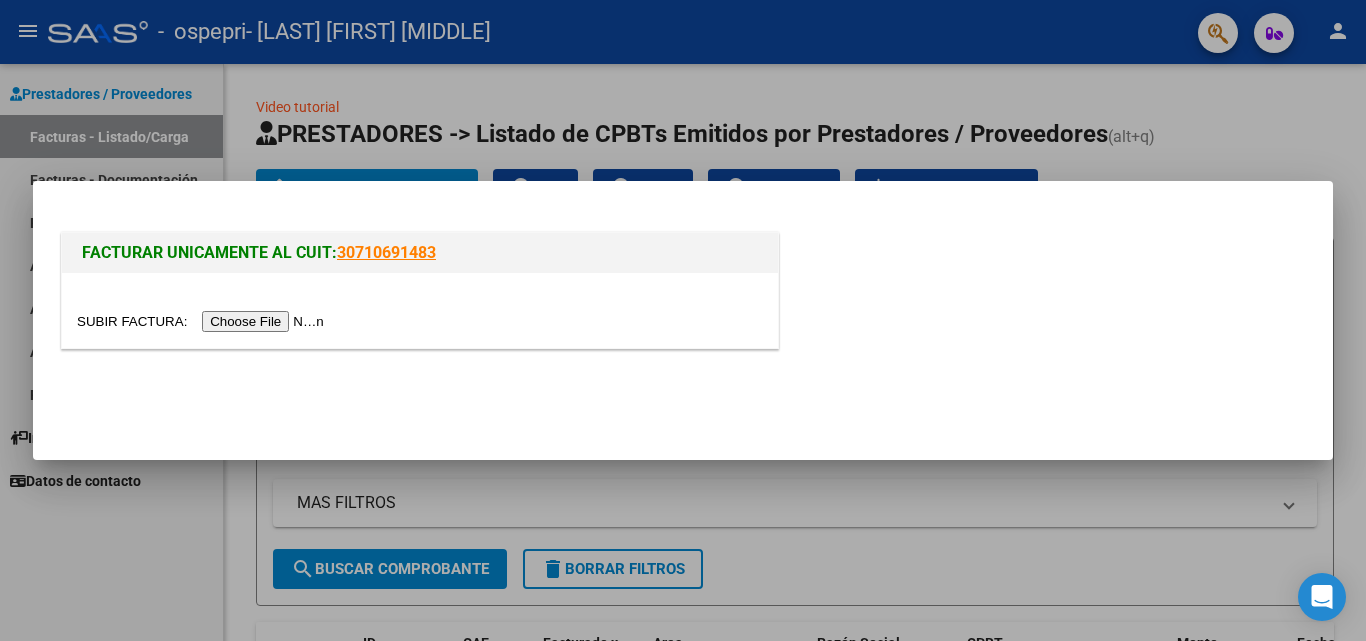 click at bounding box center [203, 321] 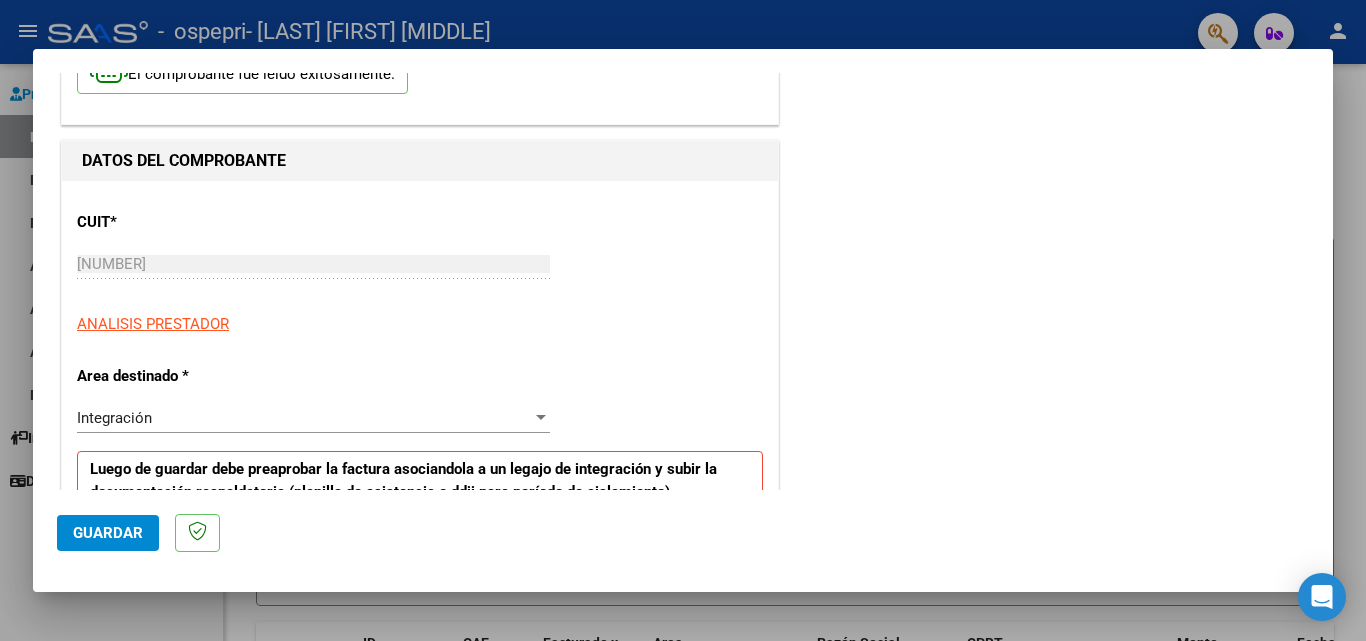 scroll, scrollTop: 300, scrollLeft: 0, axis: vertical 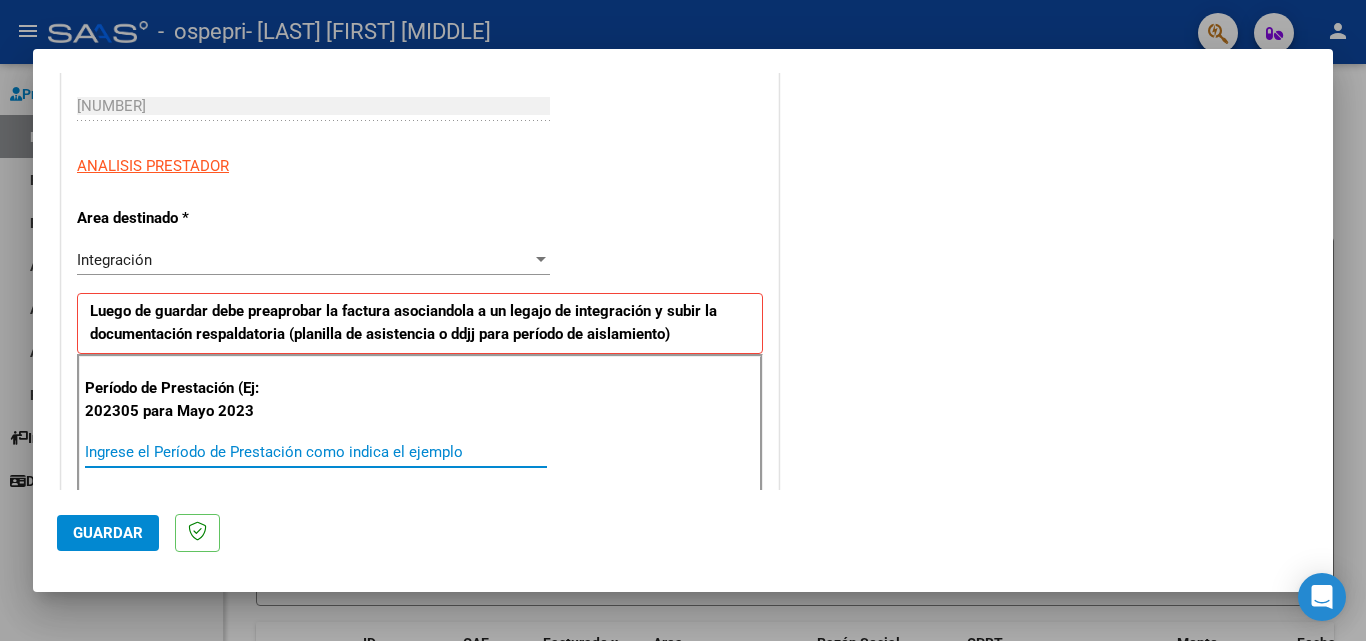 click on "Ingrese el Período de Prestación como indica el ejemplo" at bounding box center (316, 452) 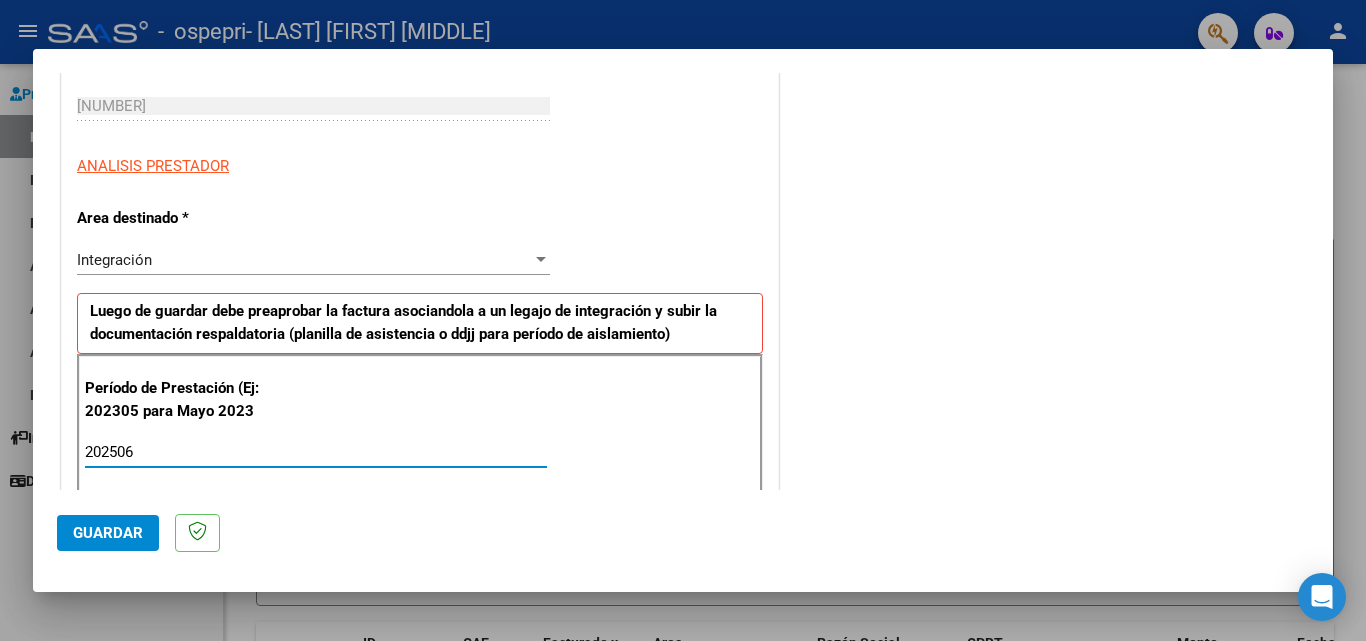 type on "202506" 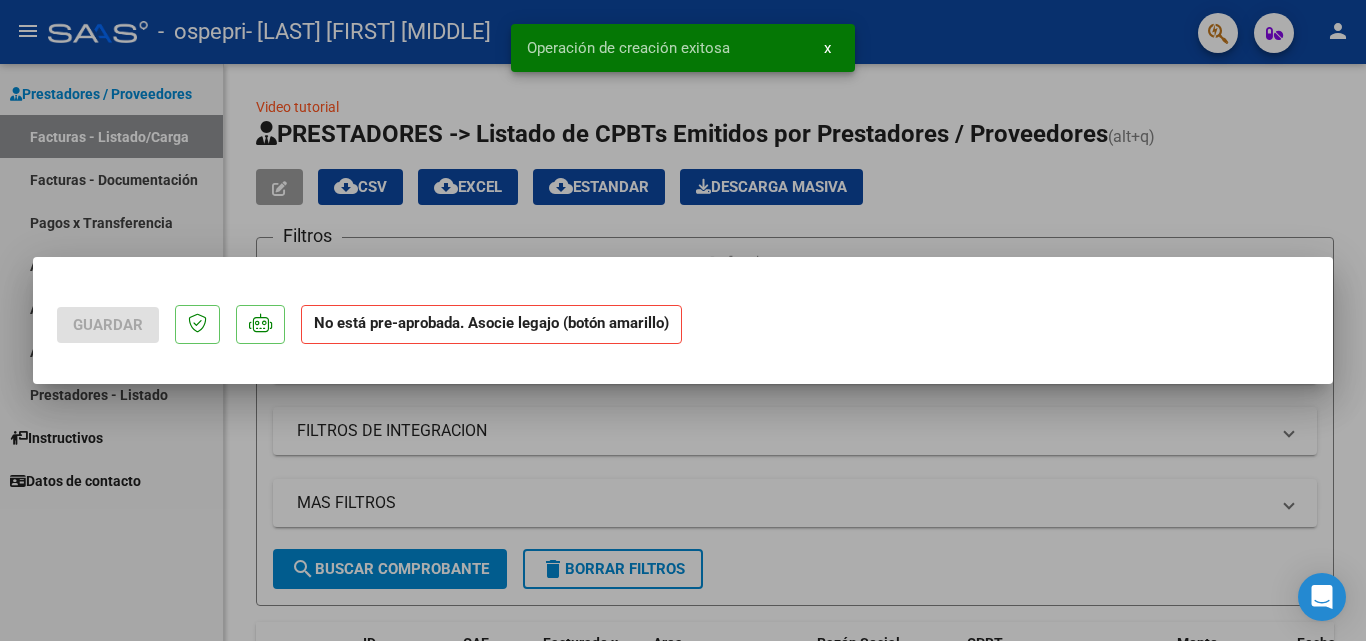 scroll, scrollTop: 0, scrollLeft: 0, axis: both 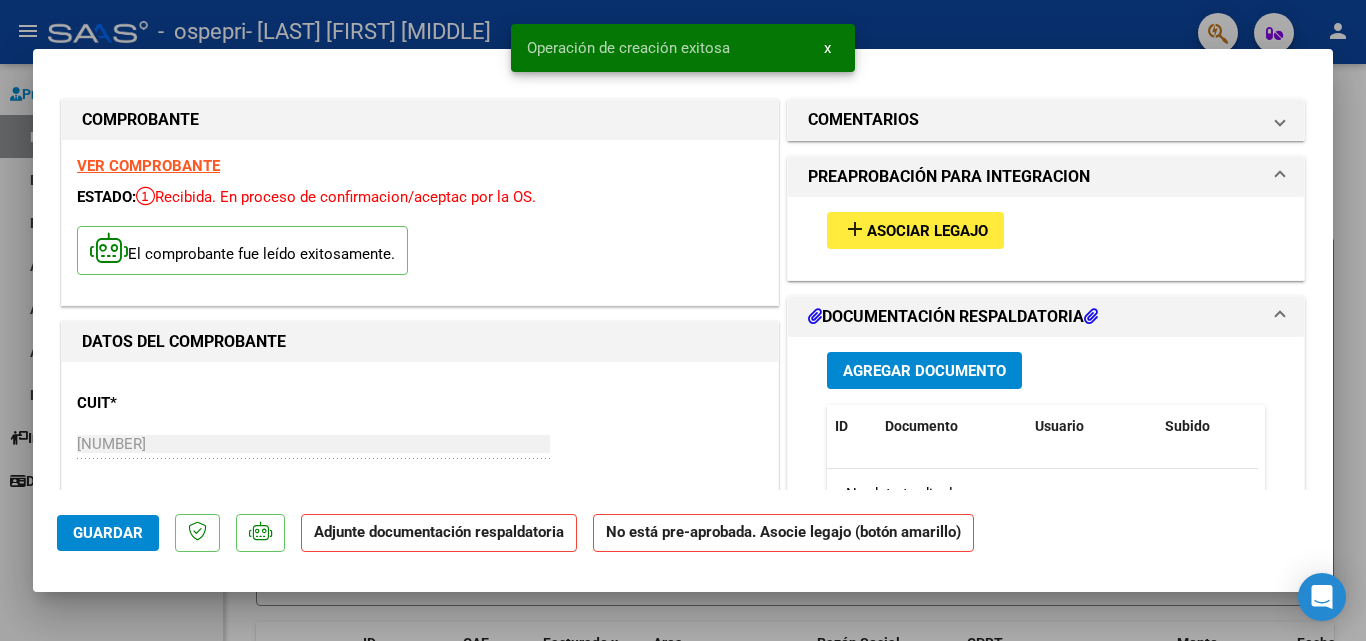 click on "Asociar Legajo" at bounding box center [927, 231] 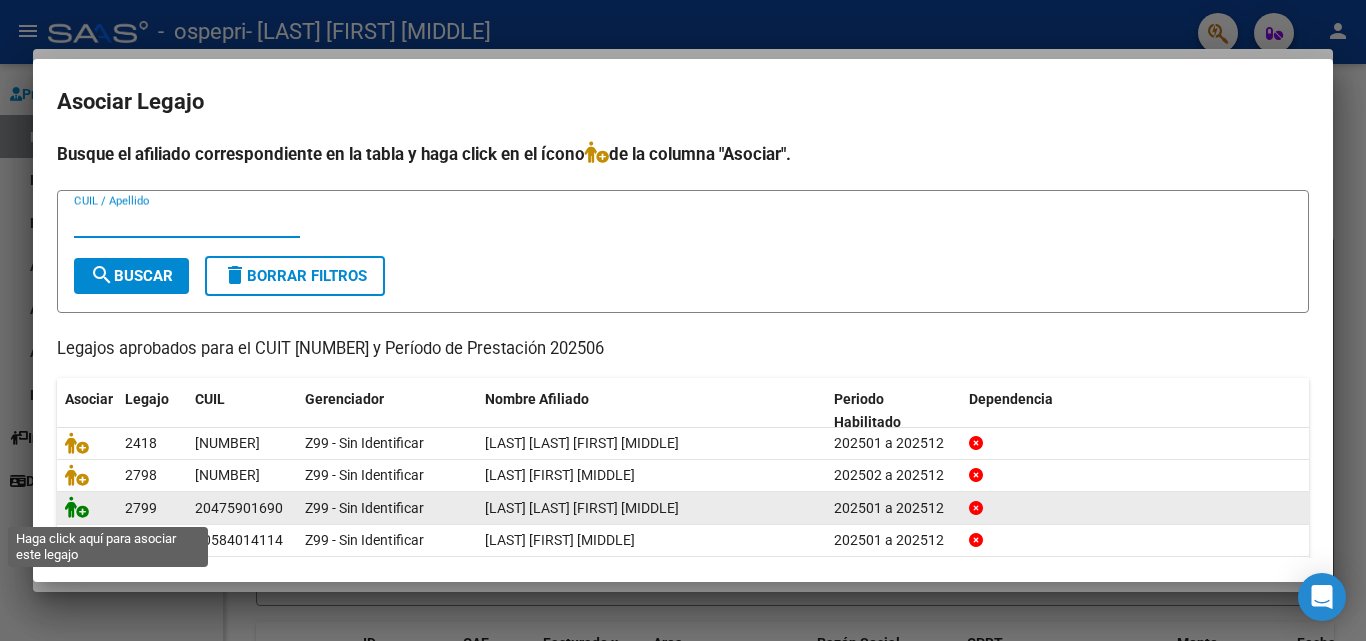 click 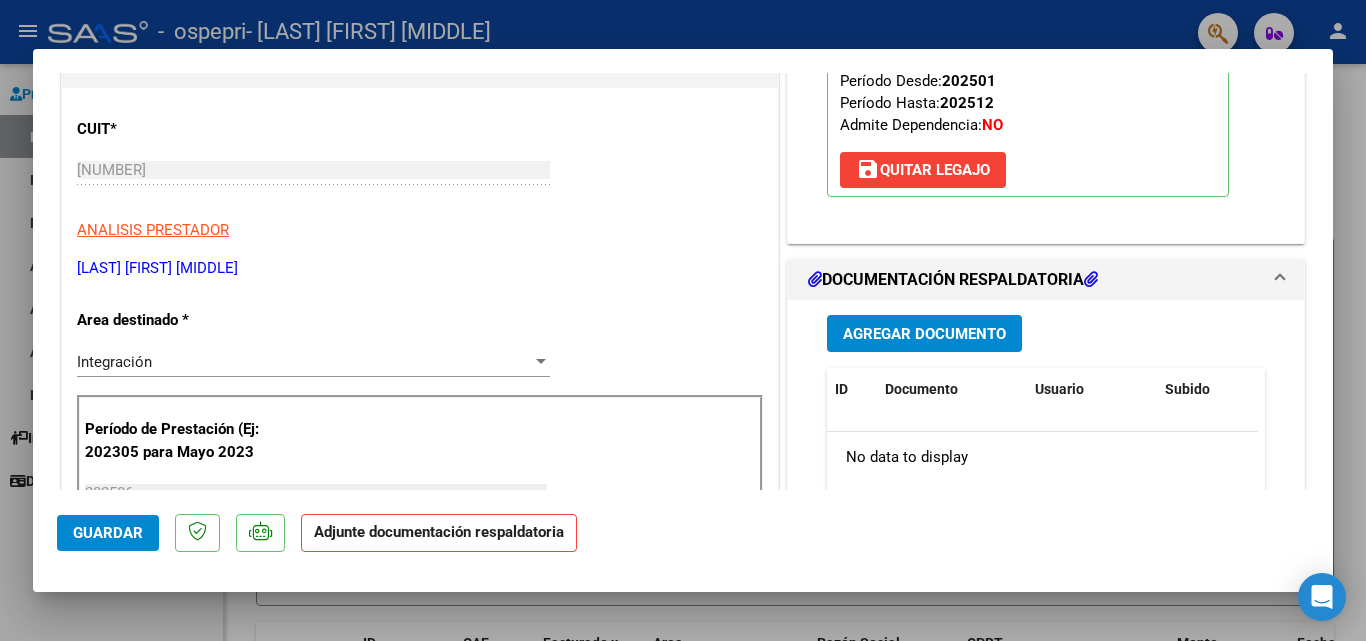scroll, scrollTop: 300, scrollLeft: 0, axis: vertical 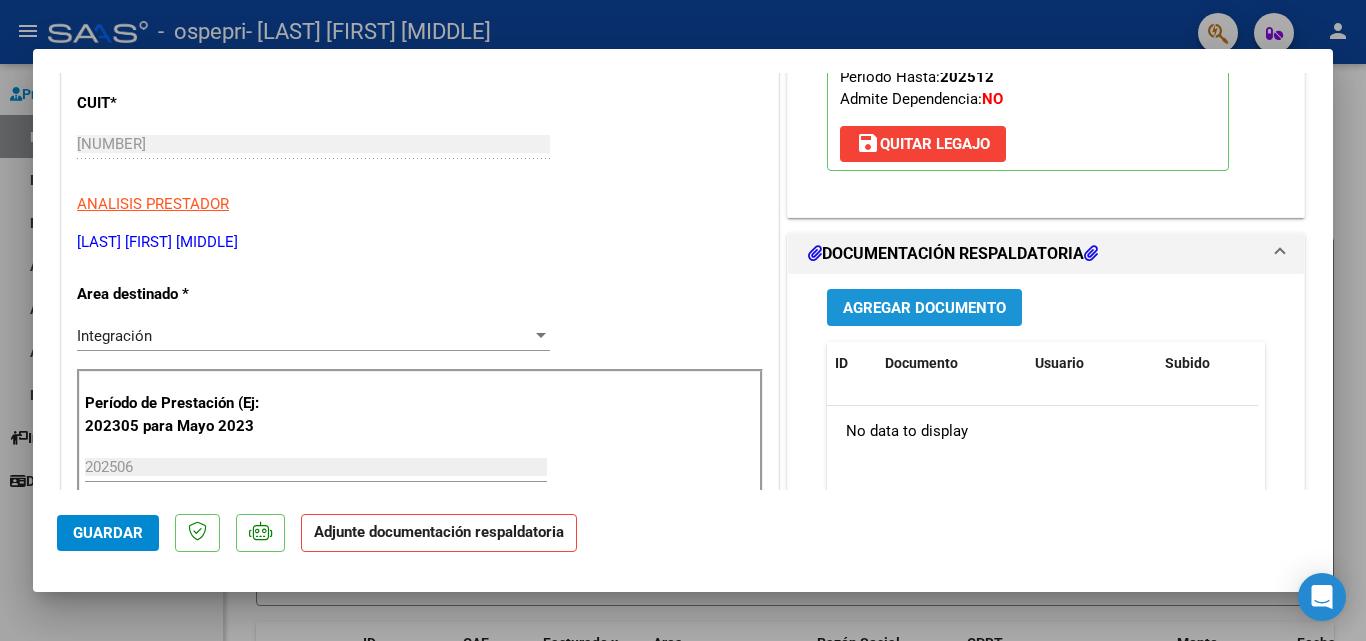 click on "Agregar Documento" at bounding box center (924, 308) 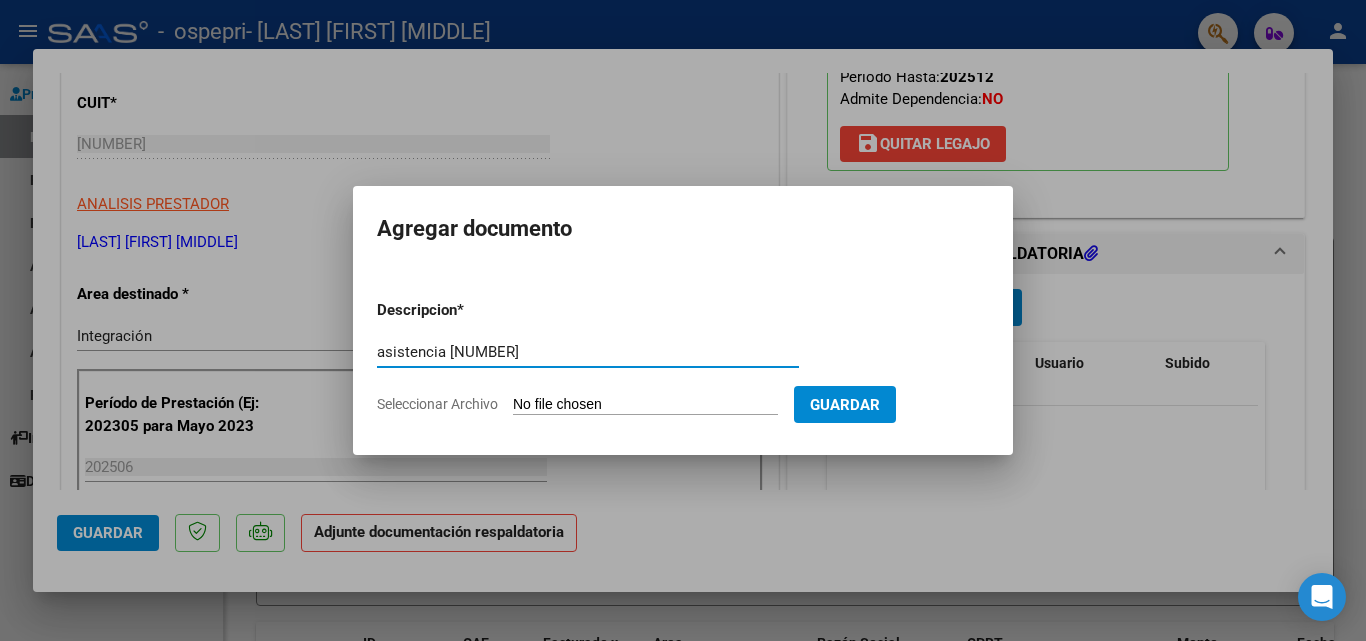 type on "asistencia [NUMBER]" 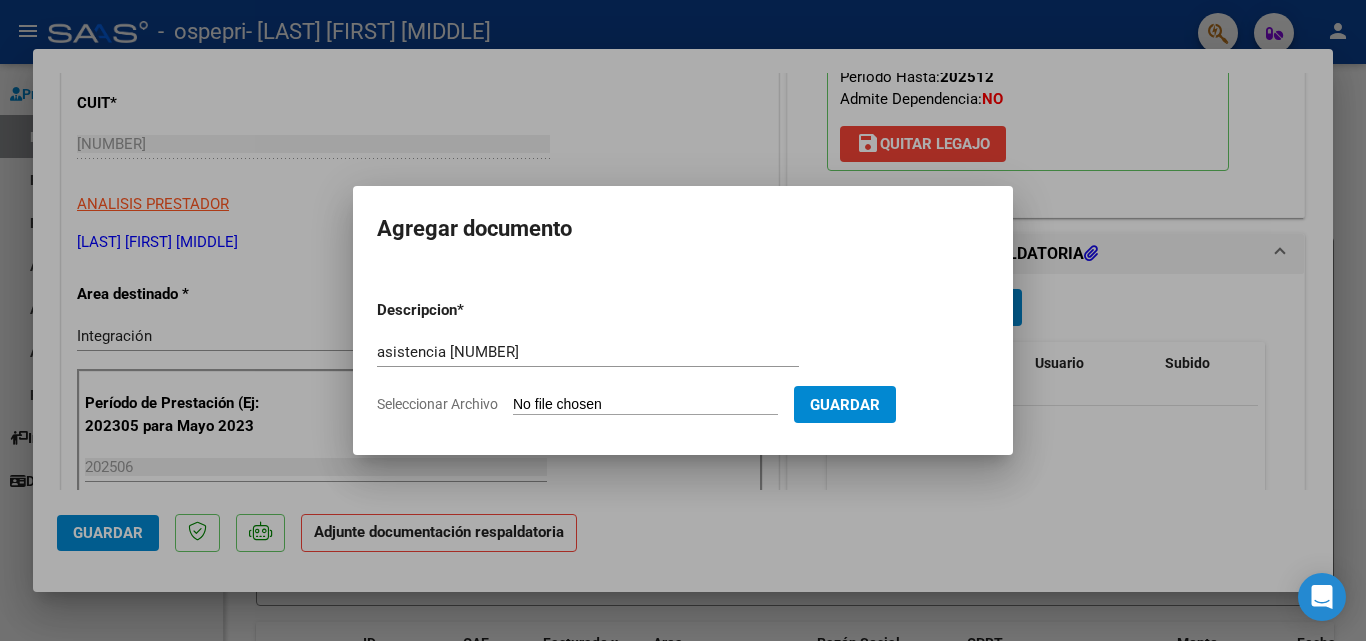 type on "C:\fakepath\[FILENAME]" 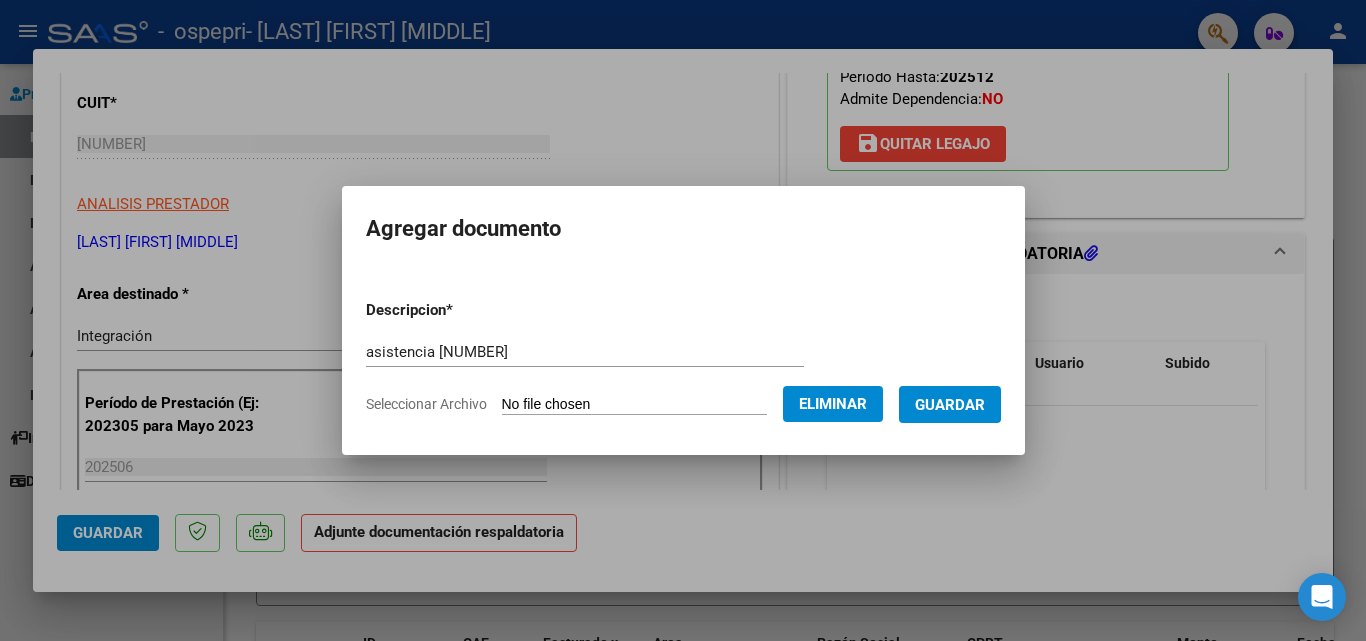 click on "Guardar" at bounding box center (950, 405) 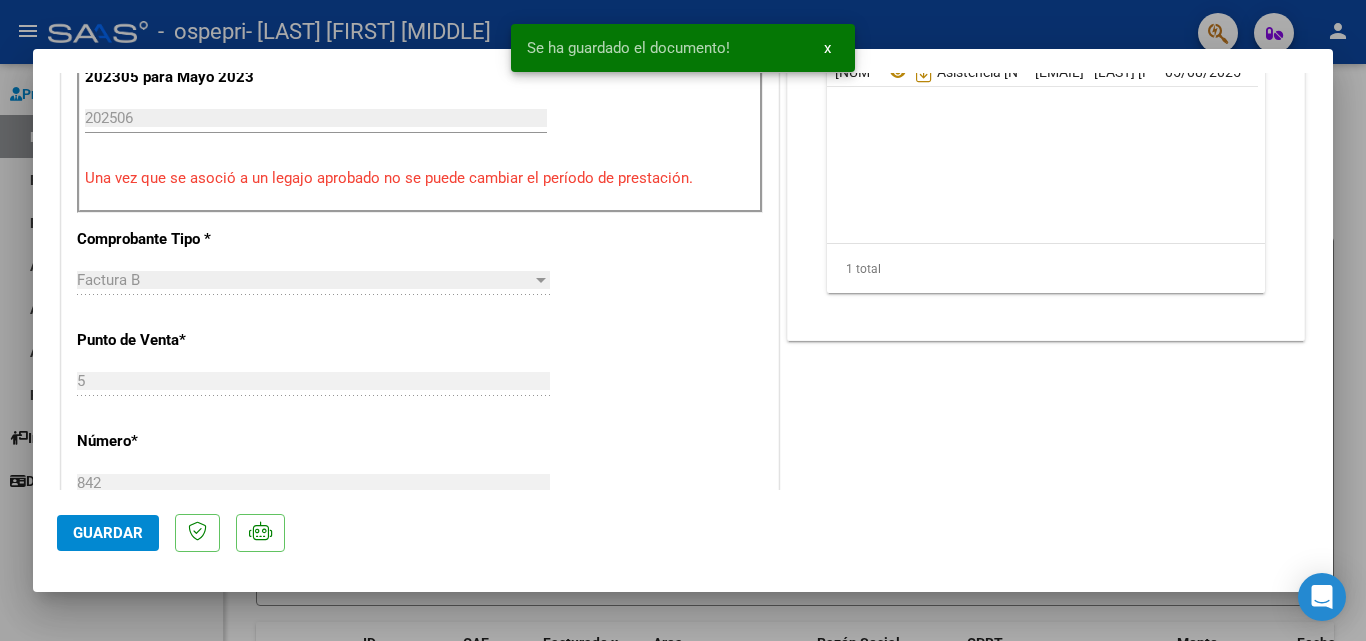 scroll, scrollTop: 700, scrollLeft: 0, axis: vertical 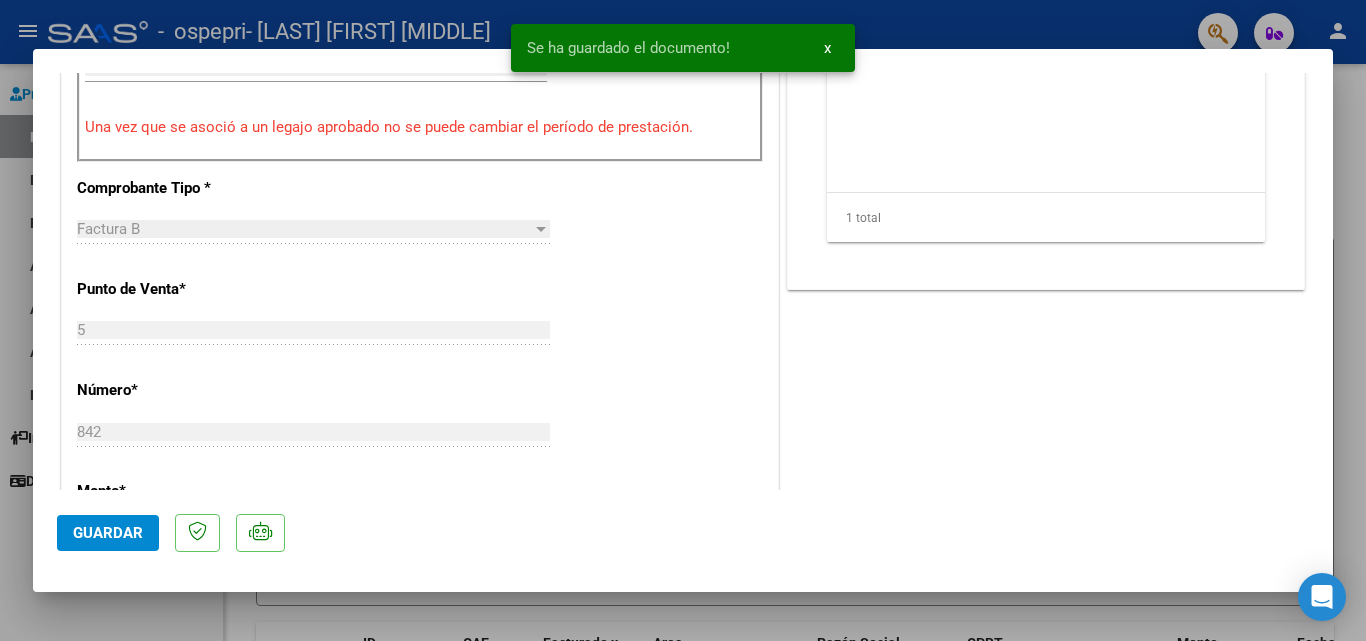 click on "Guardar" 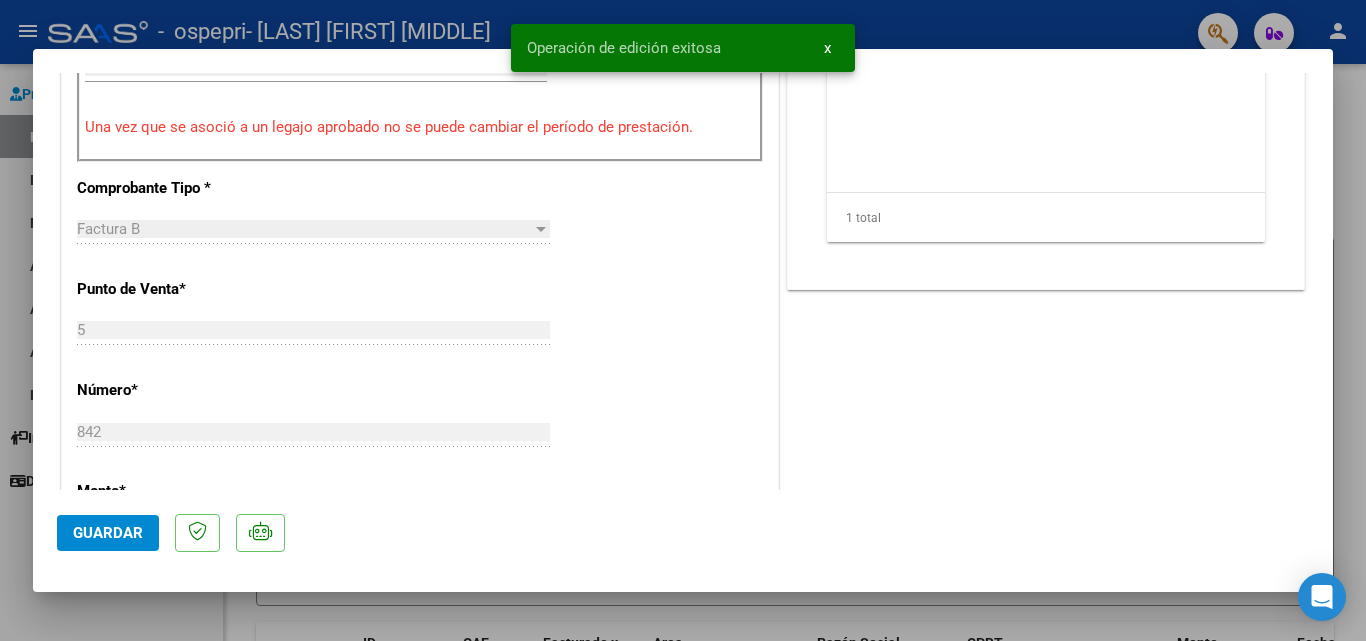 click at bounding box center [683, 320] 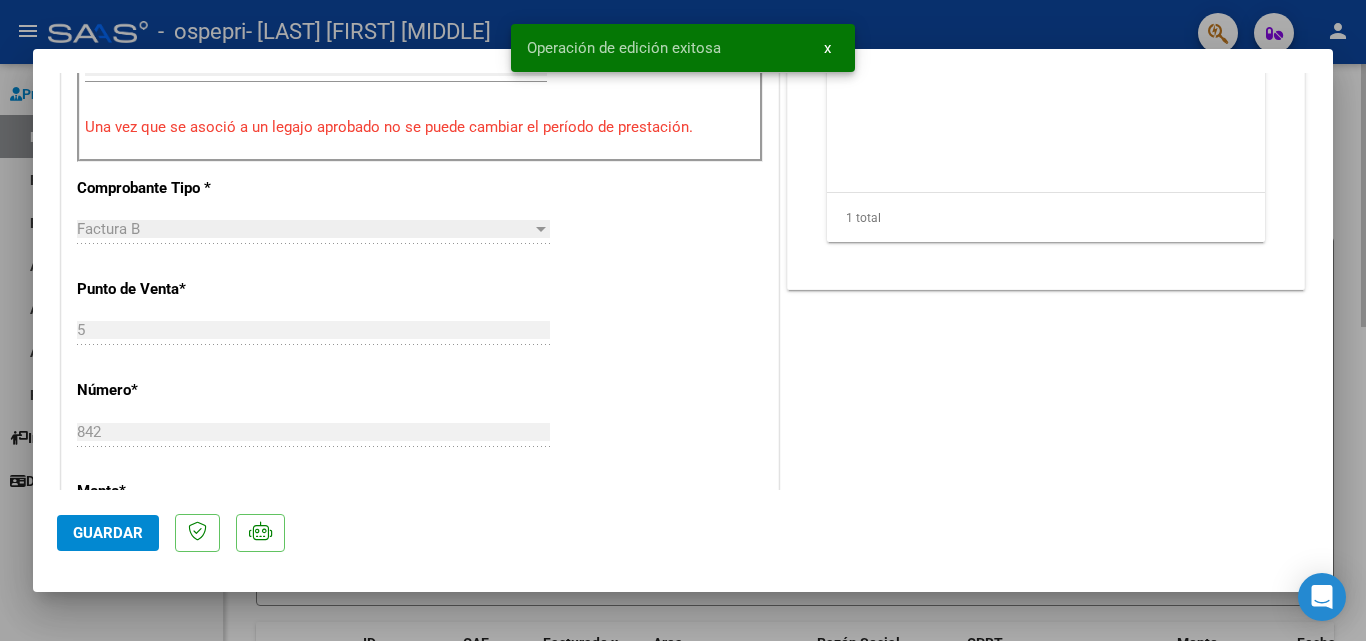 type 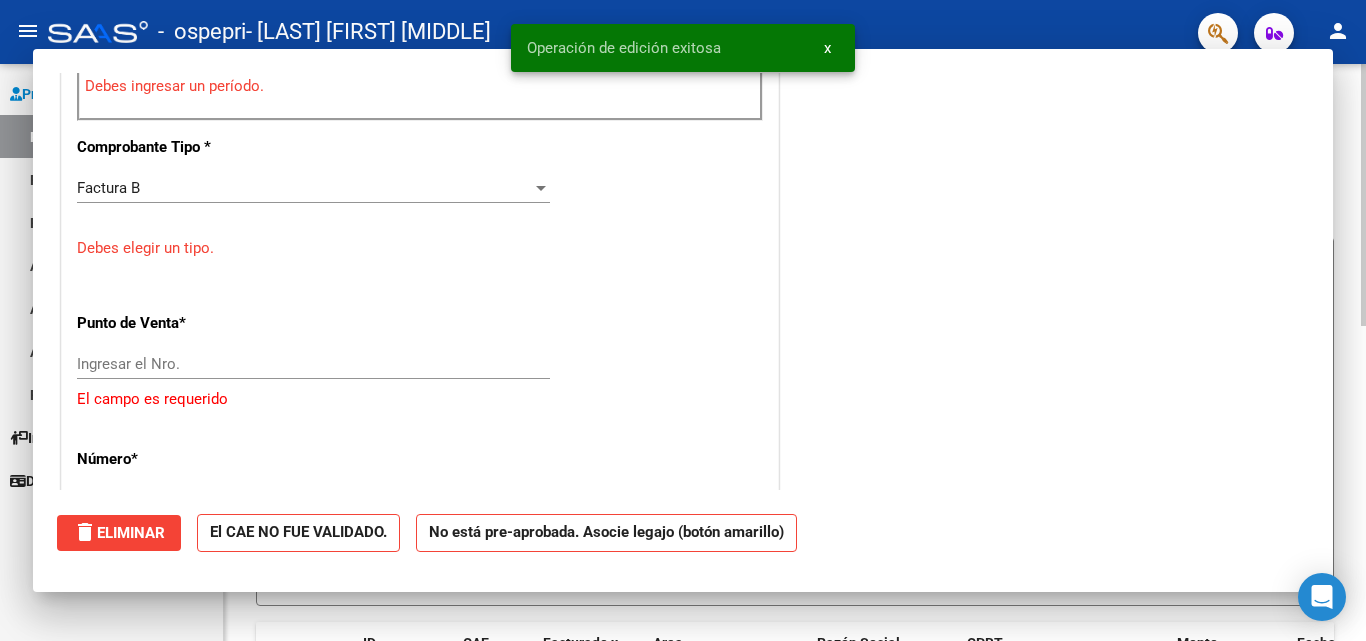 scroll, scrollTop: 0, scrollLeft: 0, axis: both 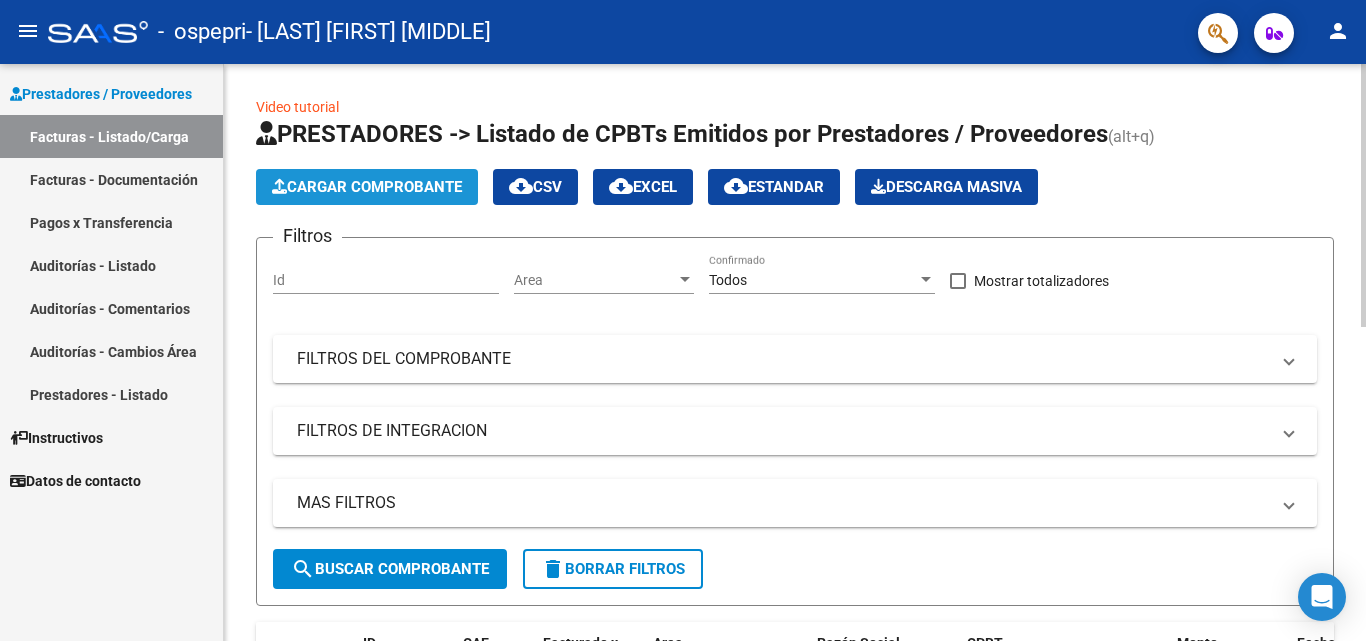 click on "Cargar Comprobante" 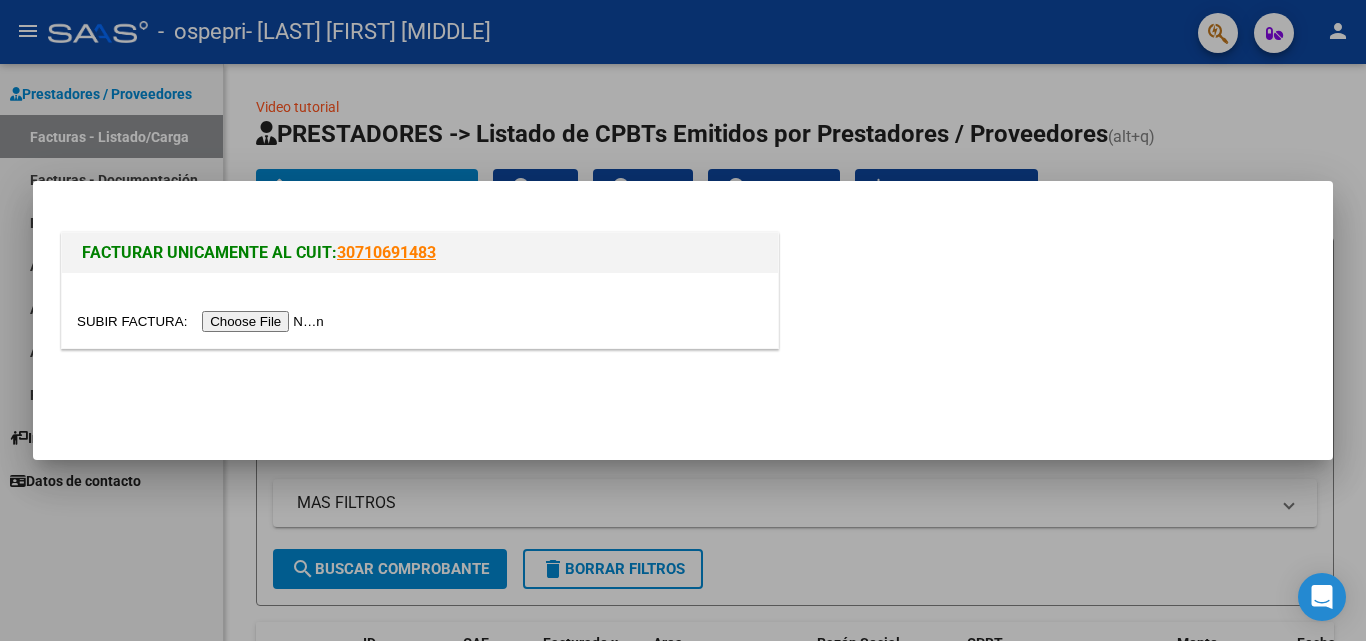 click at bounding box center [203, 321] 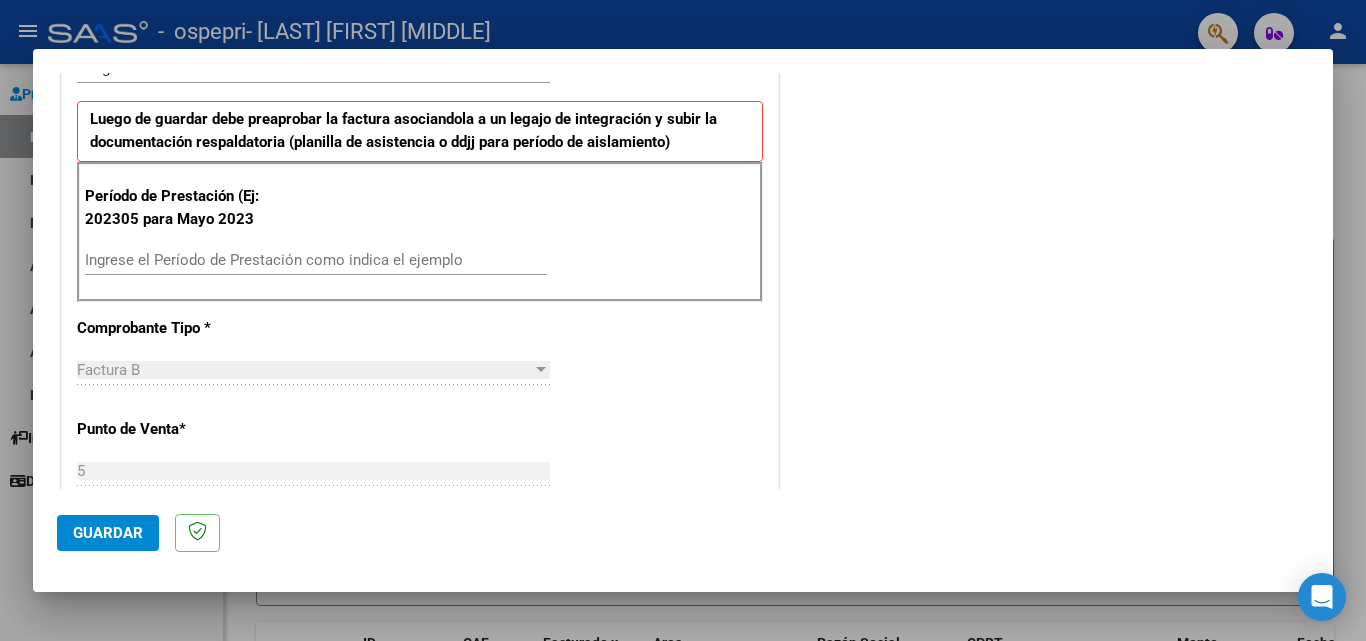 scroll, scrollTop: 500, scrollLeft: 0, axis: vertical 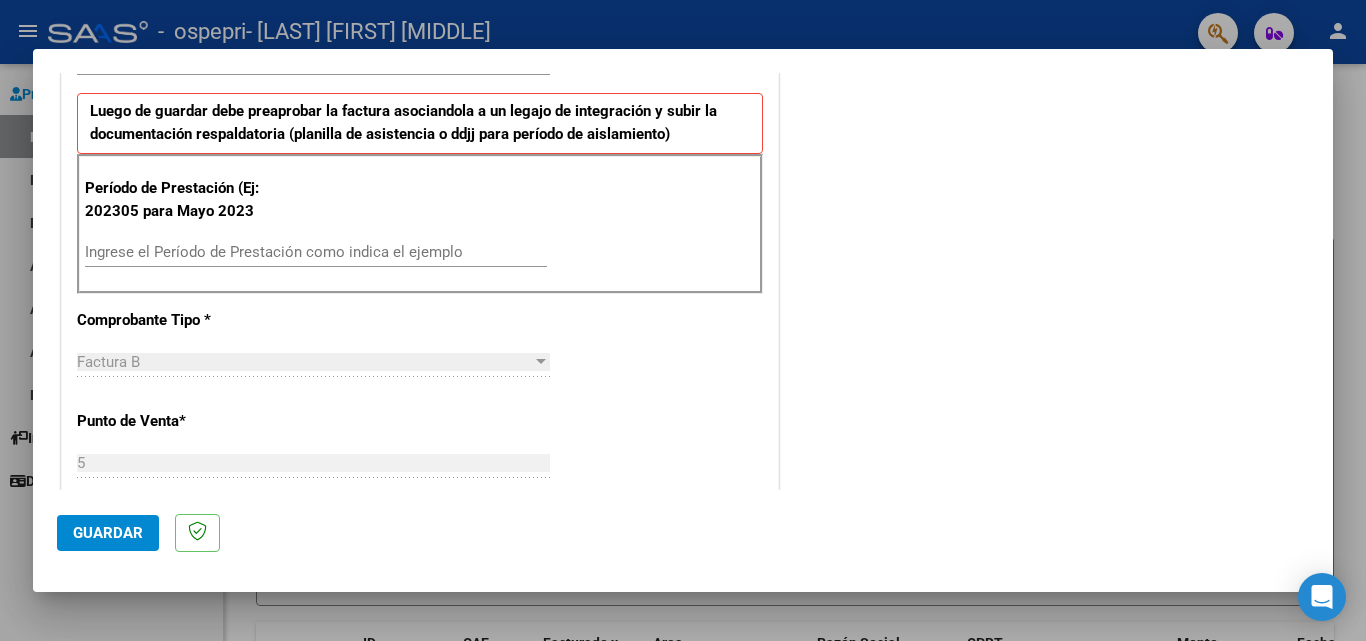 click on "Ingrese el Período de Prestación como indica el ejemplo" at bounding box center [316, 252] 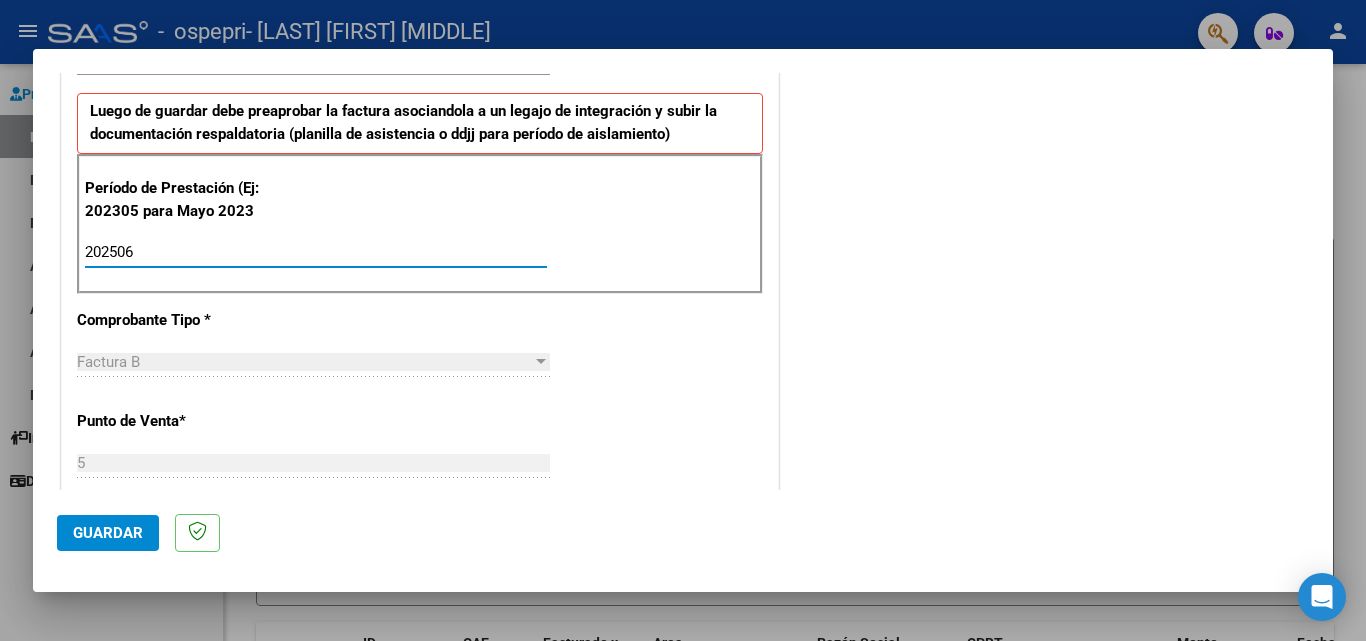 type on "202506" 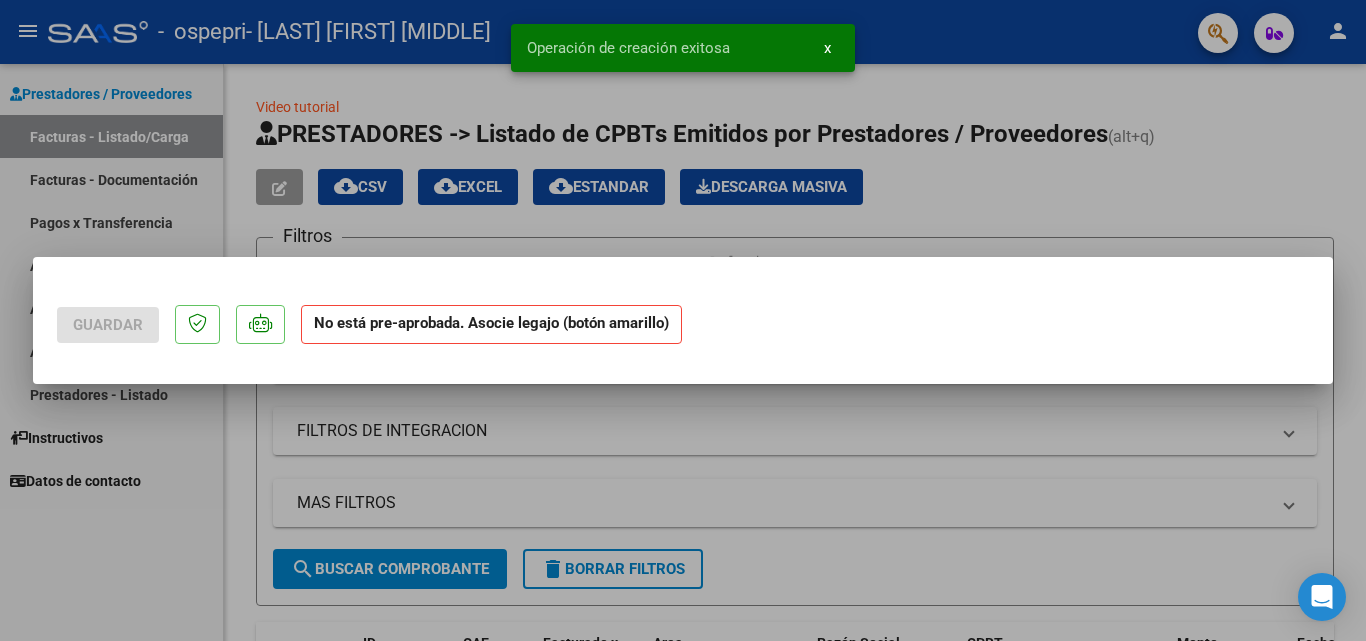 scroll, scrollTop: 0, scrollLeft: 0, axis: both 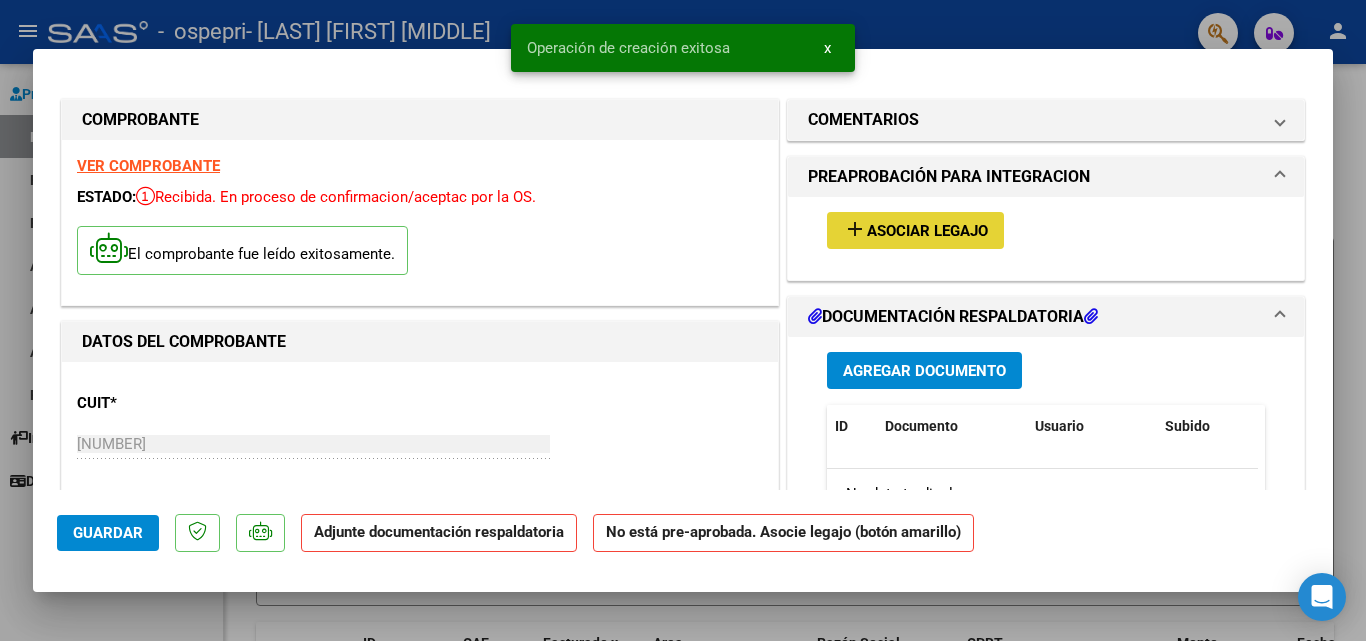 click on "Asociar Legajo" at bounding box center [927, 231] 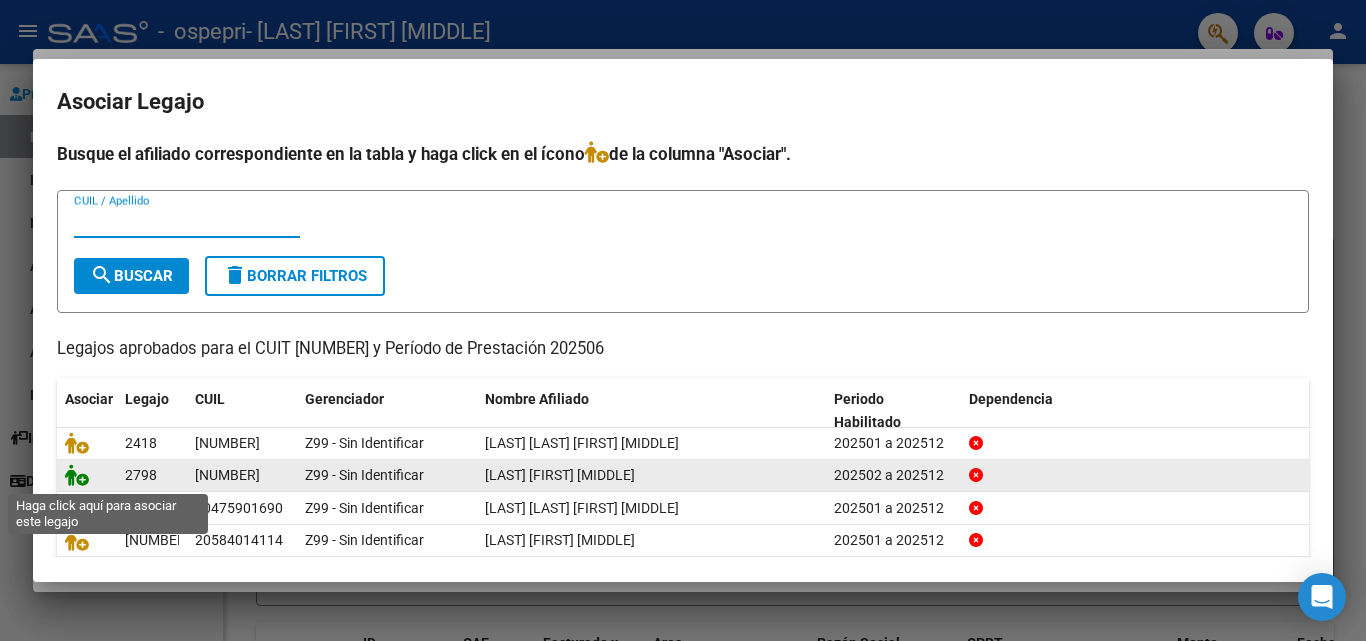 click 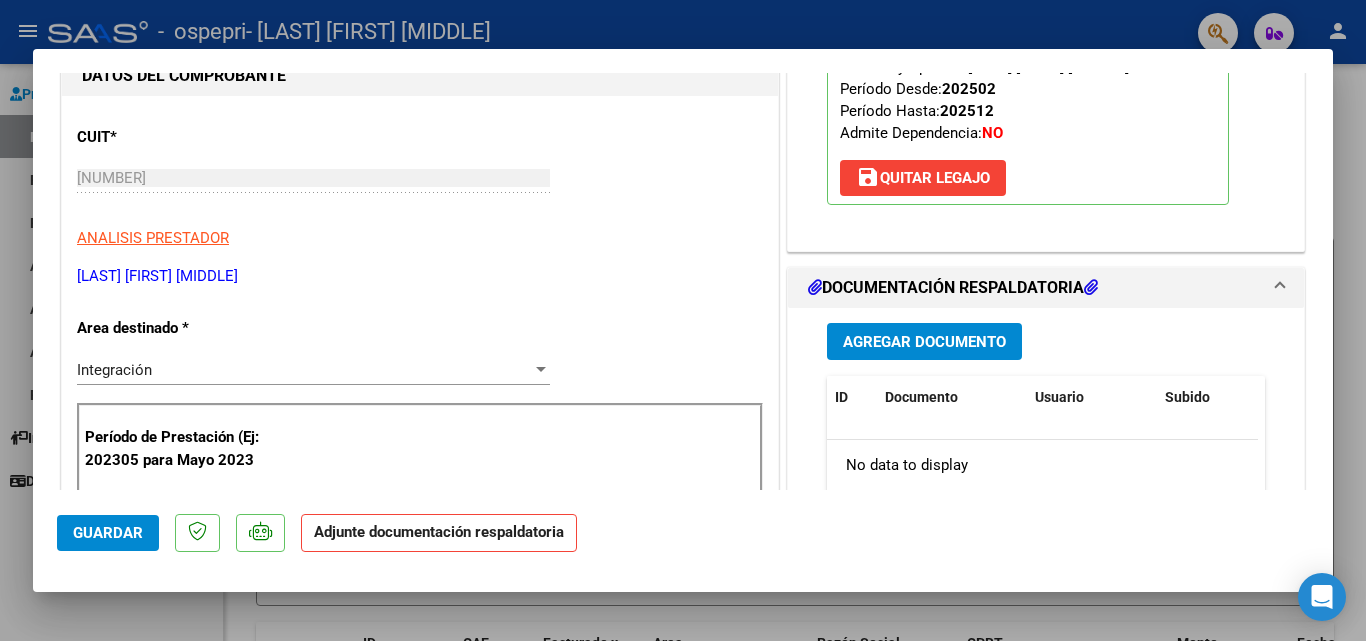 scroll, scrollTop: 400, scrollLeft: 0, axis: vertical 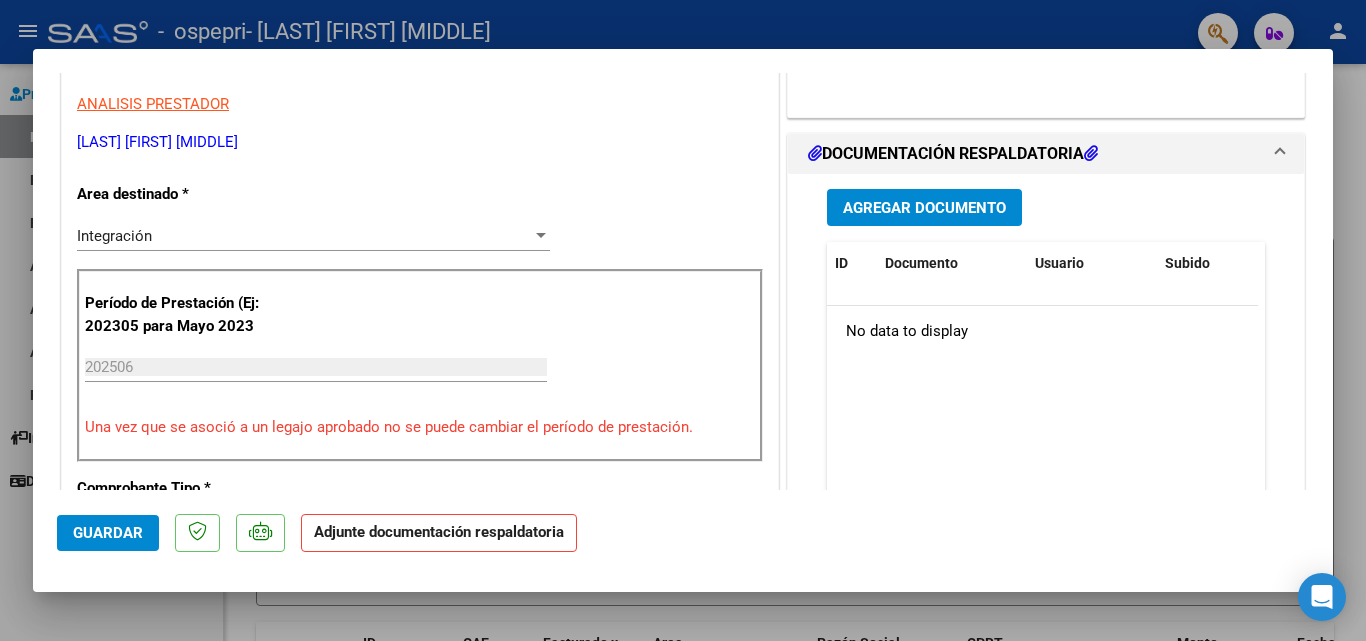 click on "Agregar Documento" at bounding box center (924, 208) 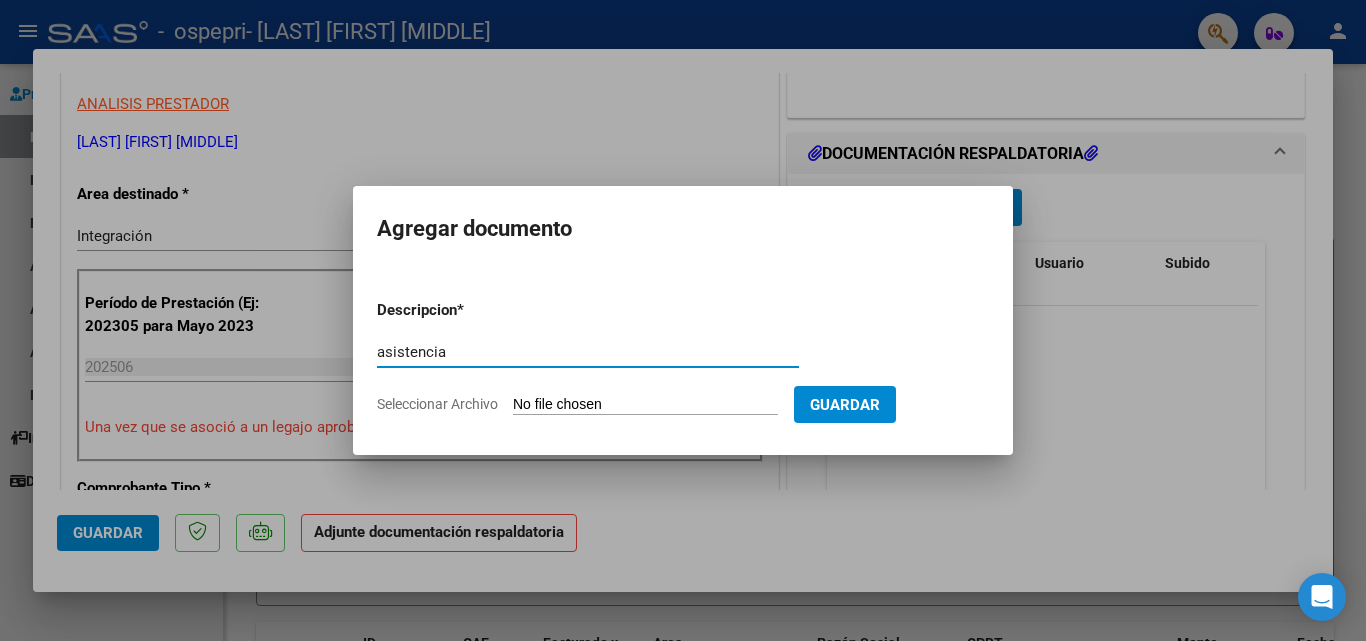 type on "asistencia" 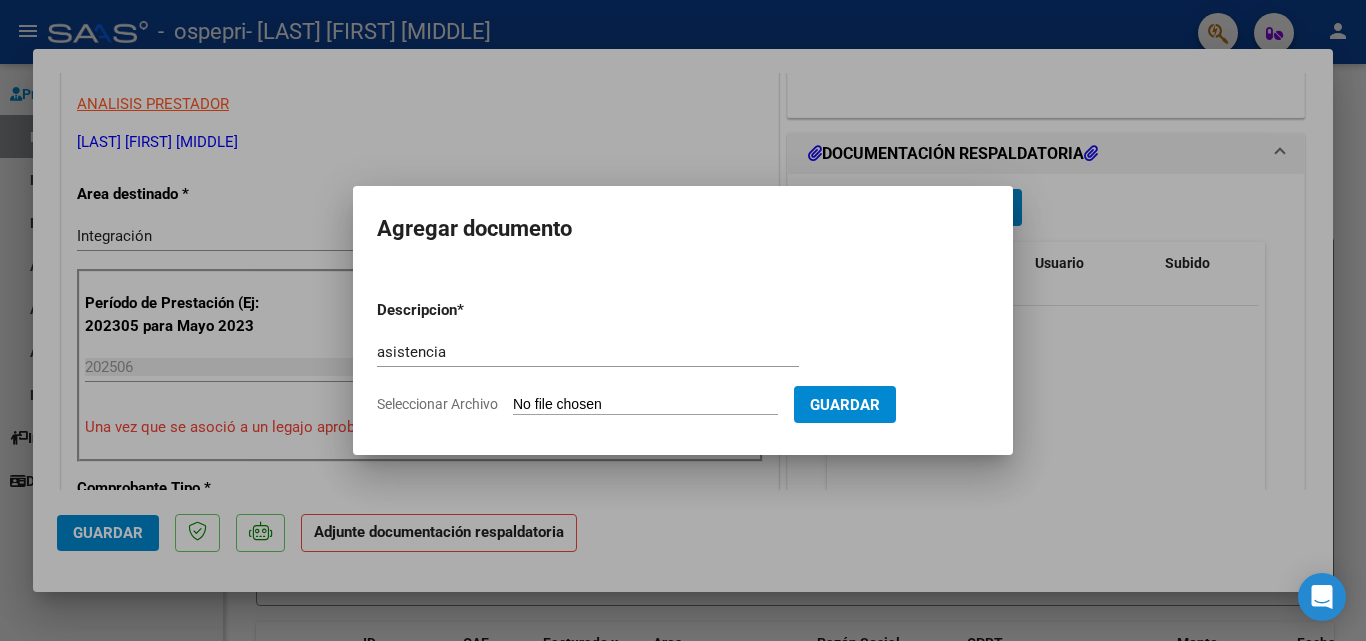 type on "C:\fakepath\[FILENAME]" 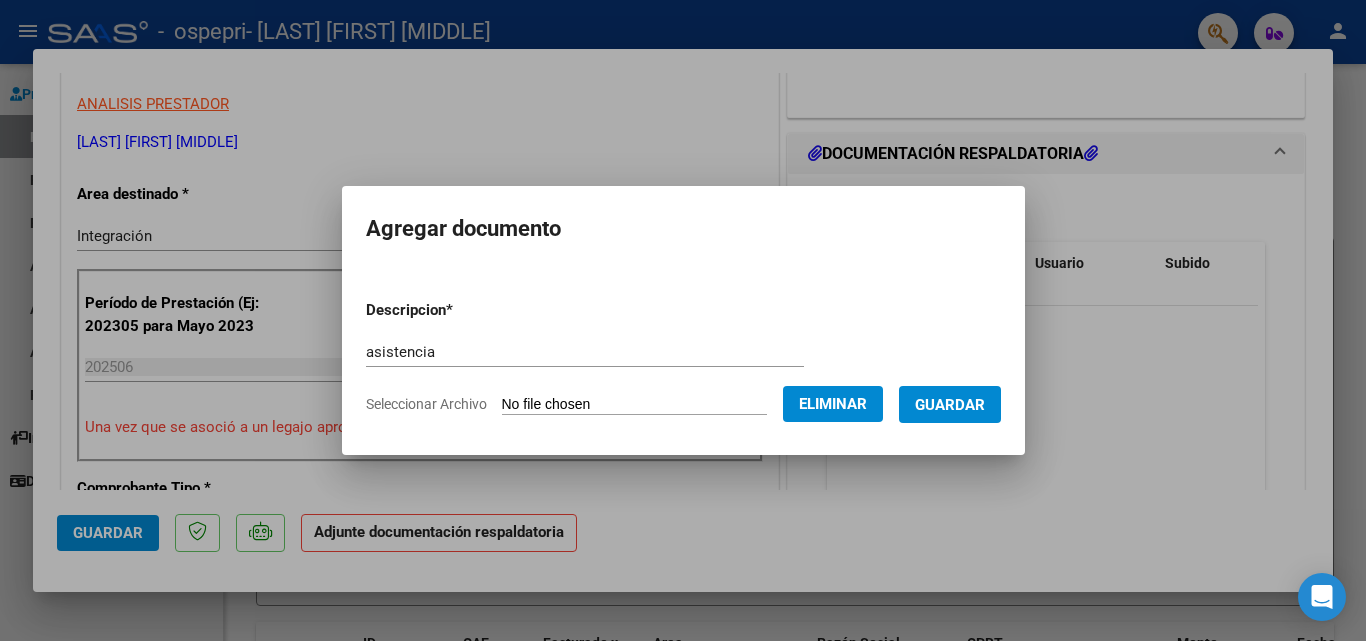 click on "Guardar" at bounding box center [950, 404] 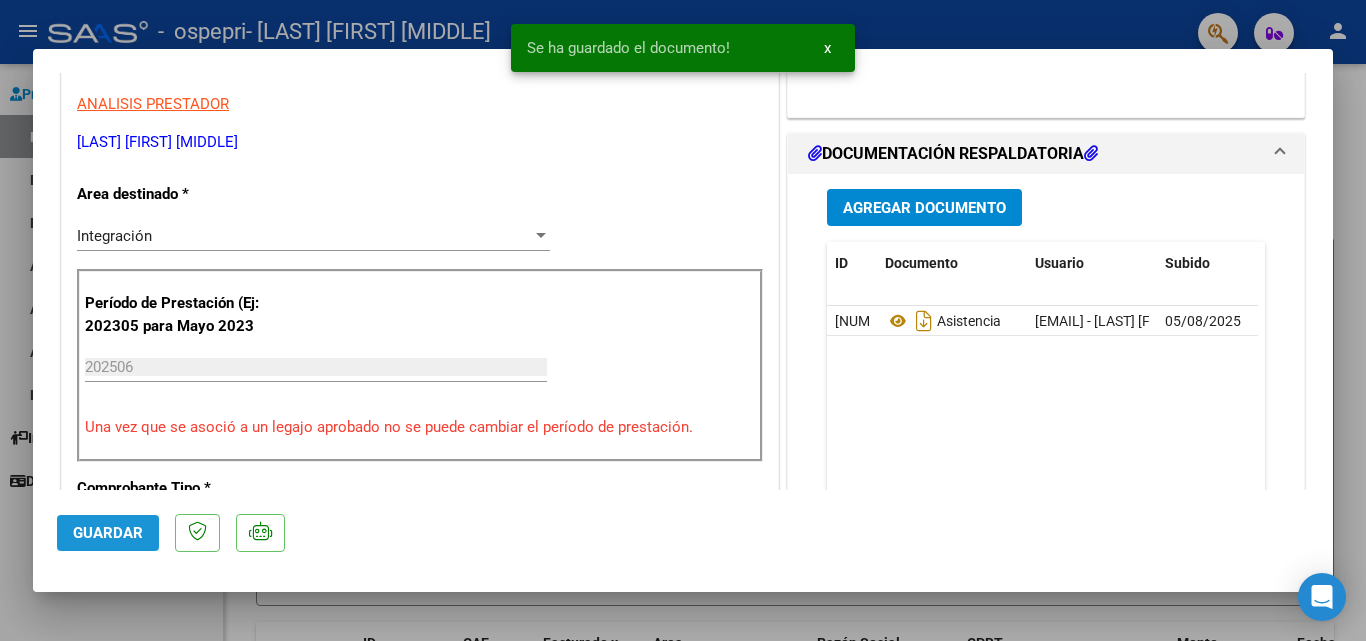 click on "Guardar" 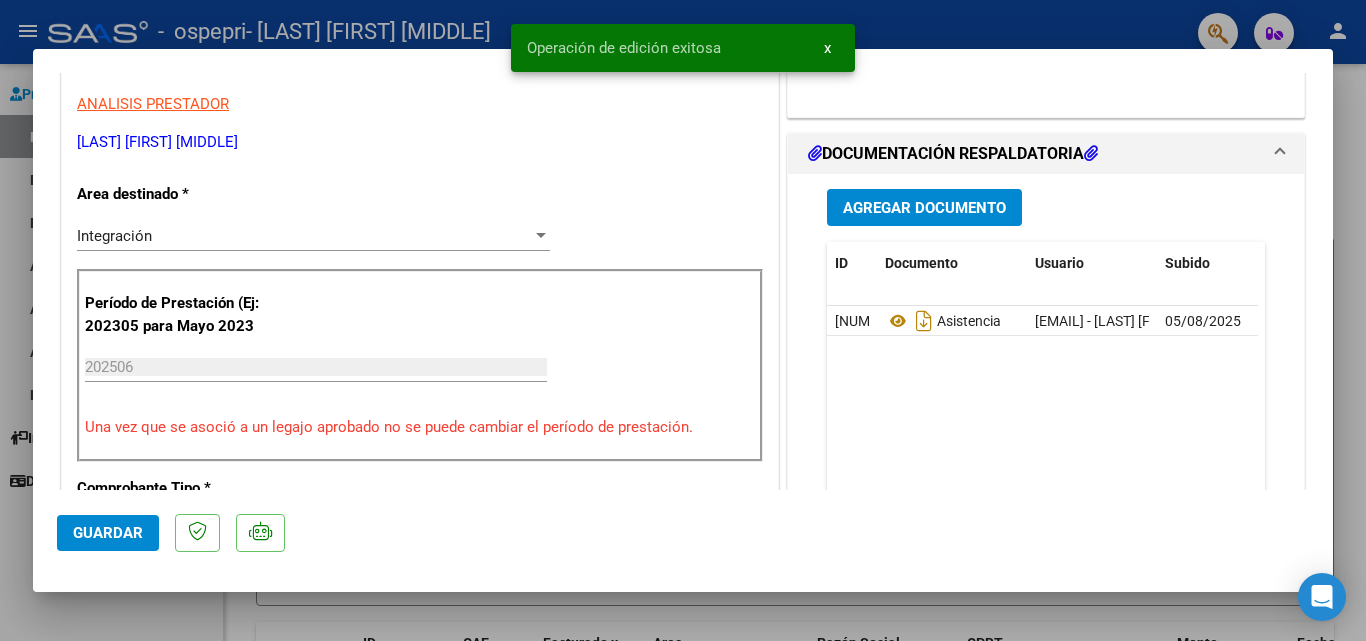 click at bounding box center [683, 320] 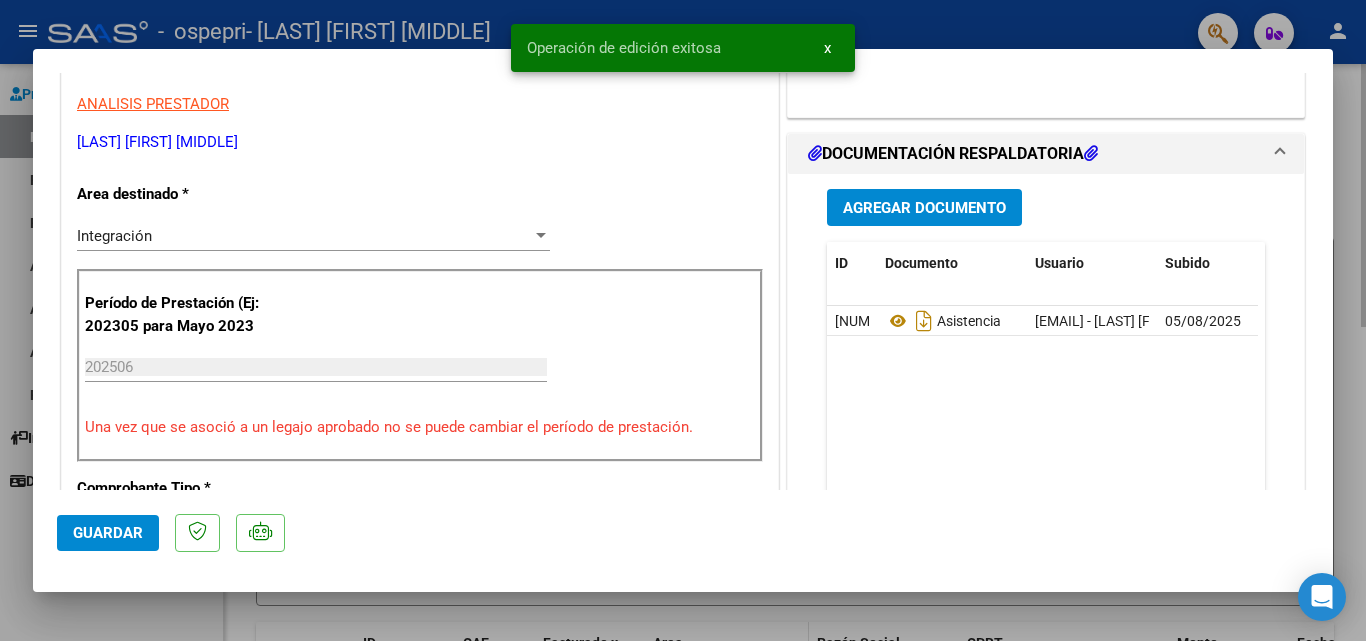 type 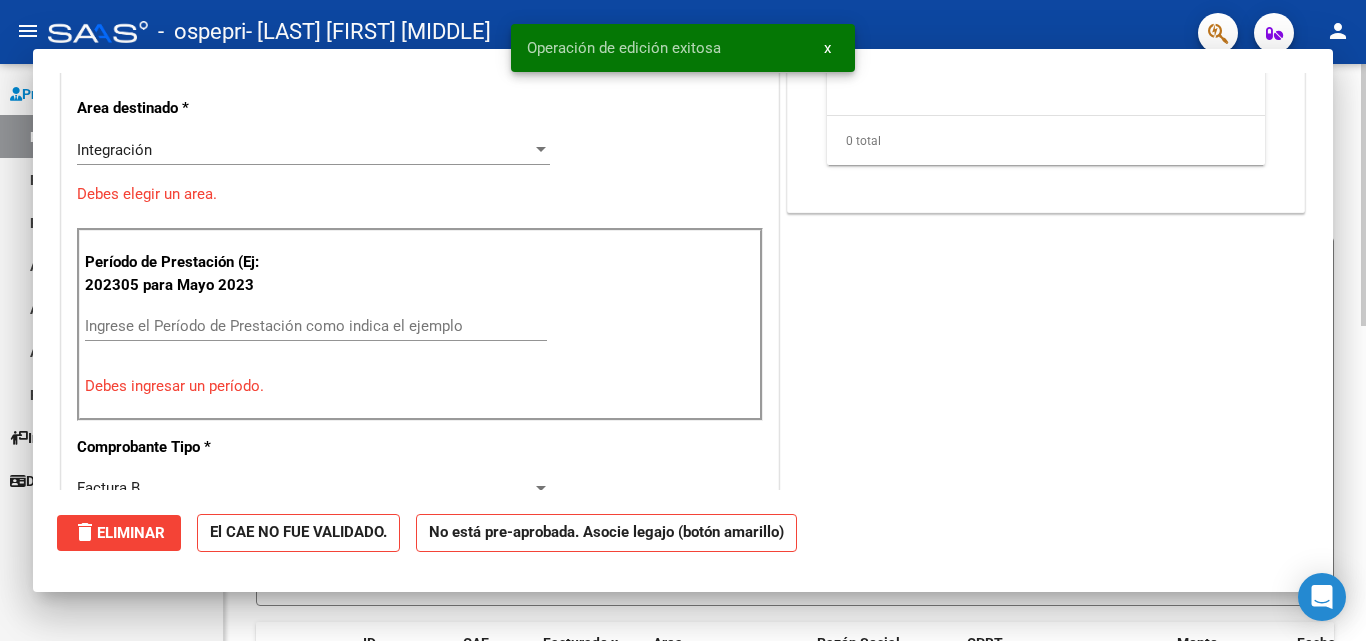 scroll, scrollTop: 0, scrollLeft: 0, axis: both 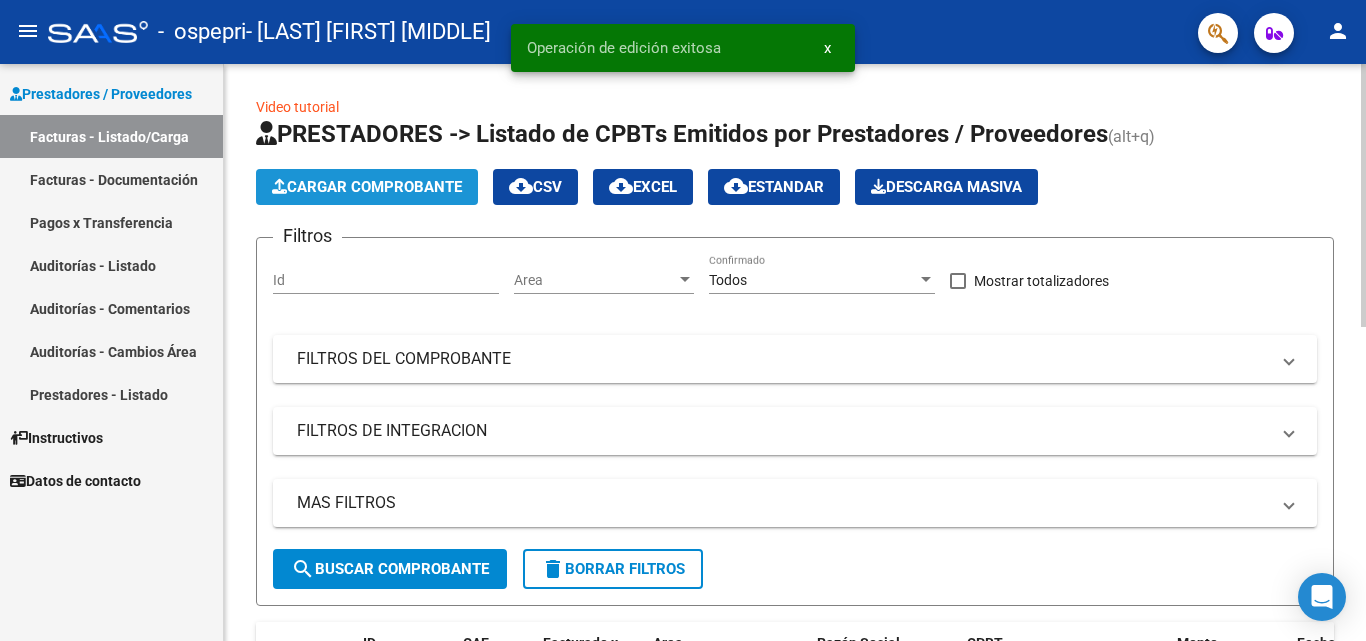 click on "Cargar Comprobante" 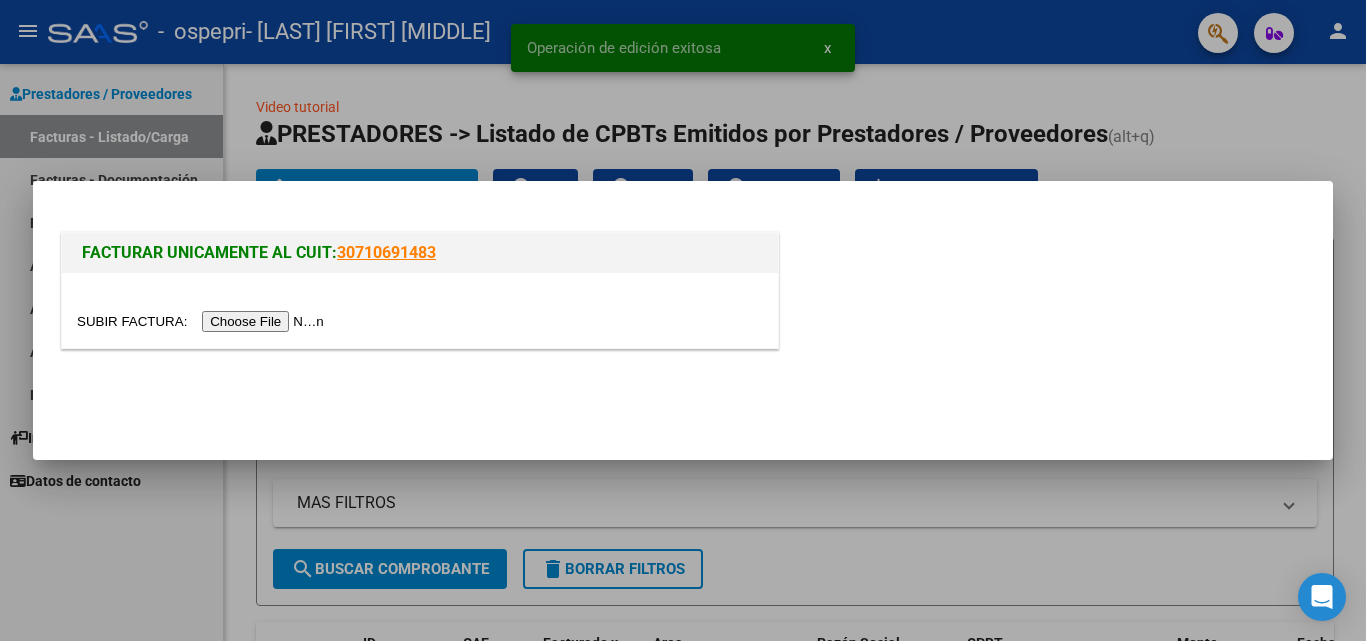 click at bounding box center (420, 310) 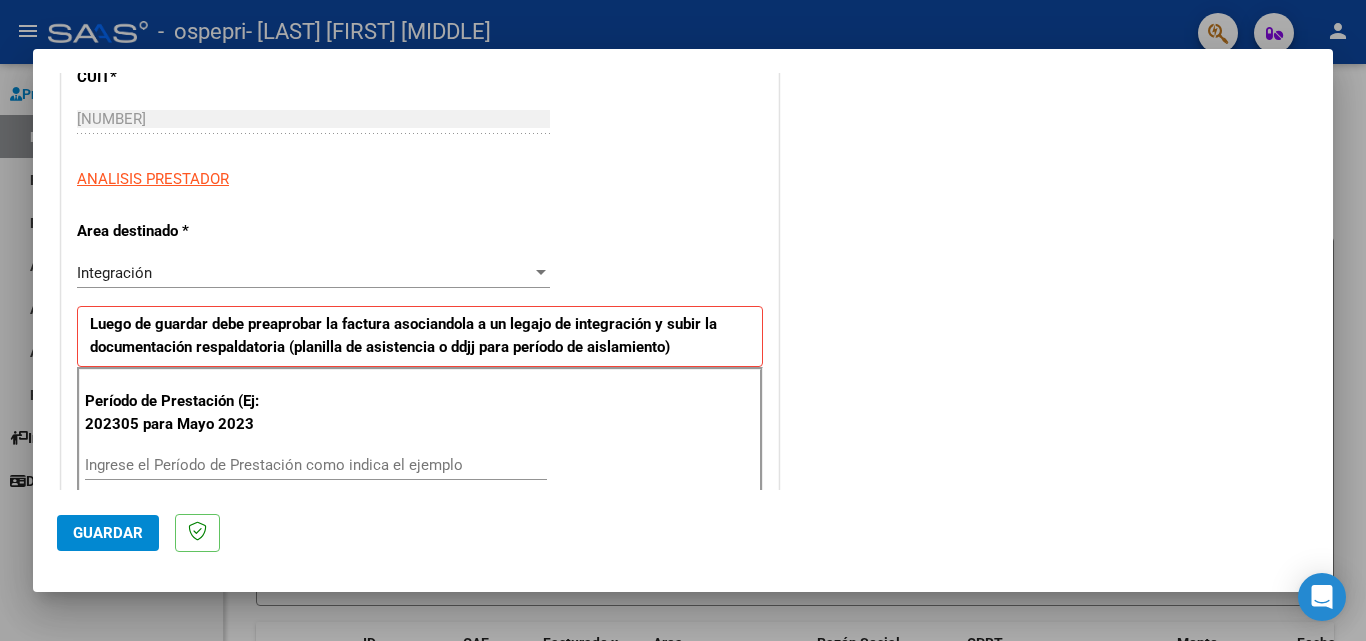 scroll, scrollTop: 300, scrollLeft: 0, axis: vertical 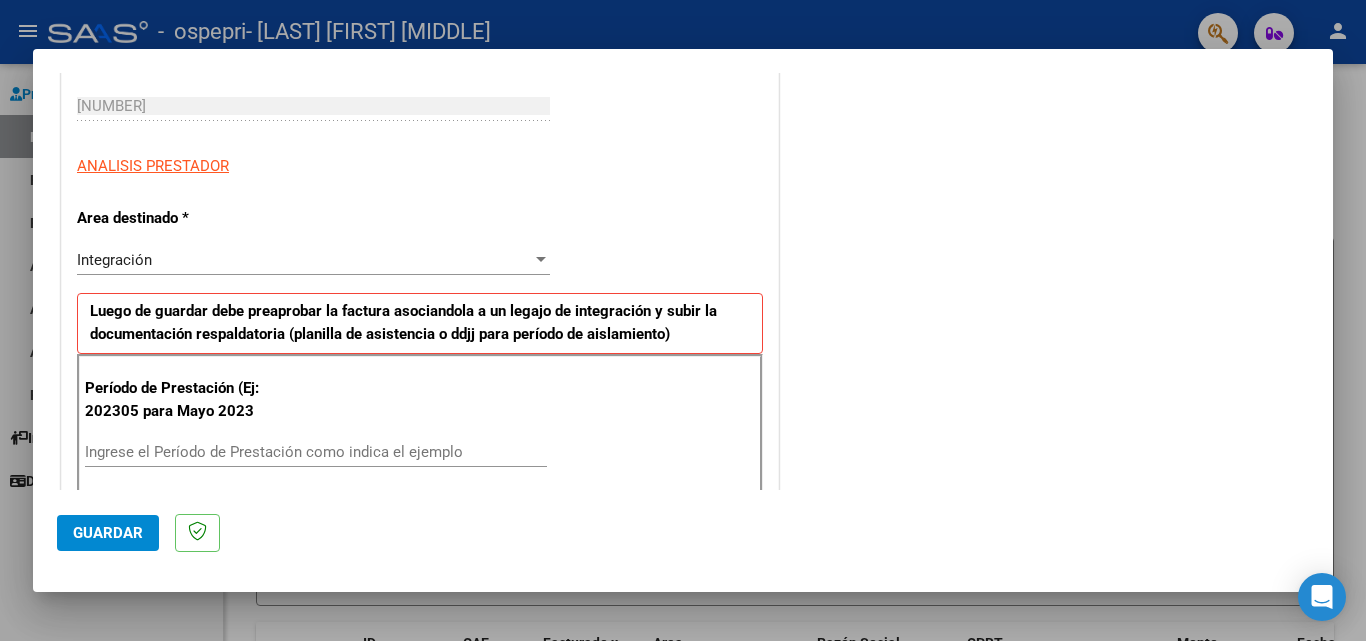 click on "Ingrese el Período de Prestación como indica el ejemplo" at bounding box center (316, 452) 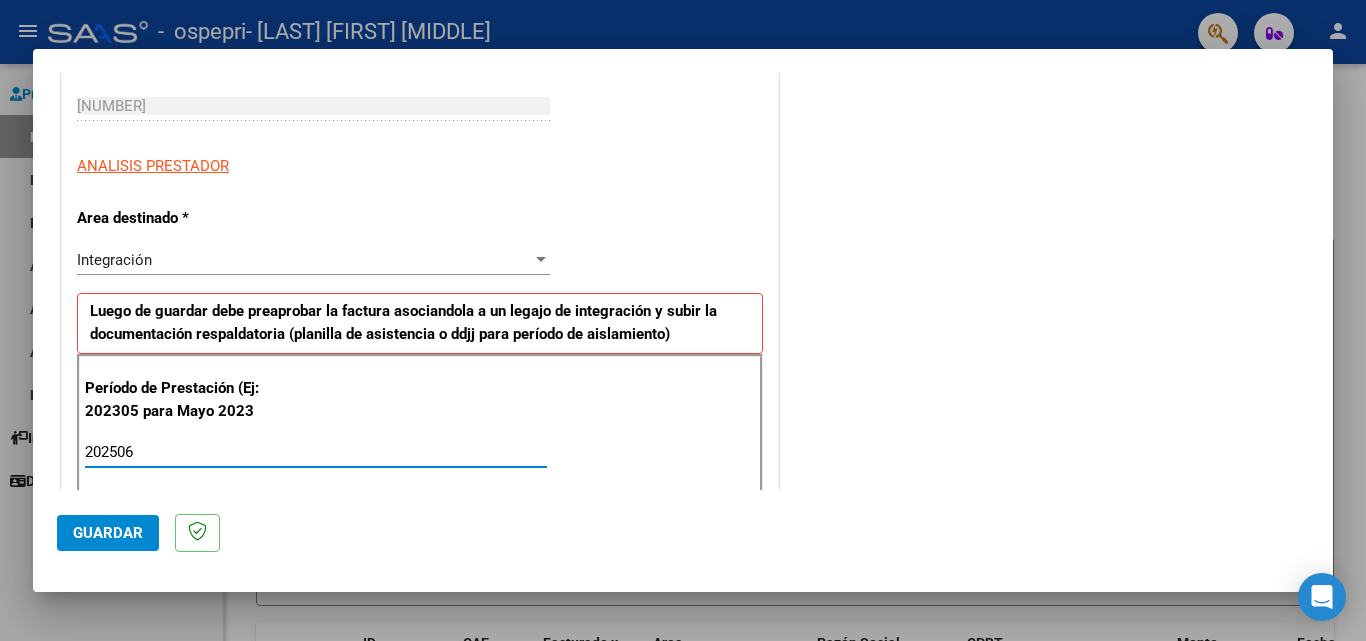type on "202506" 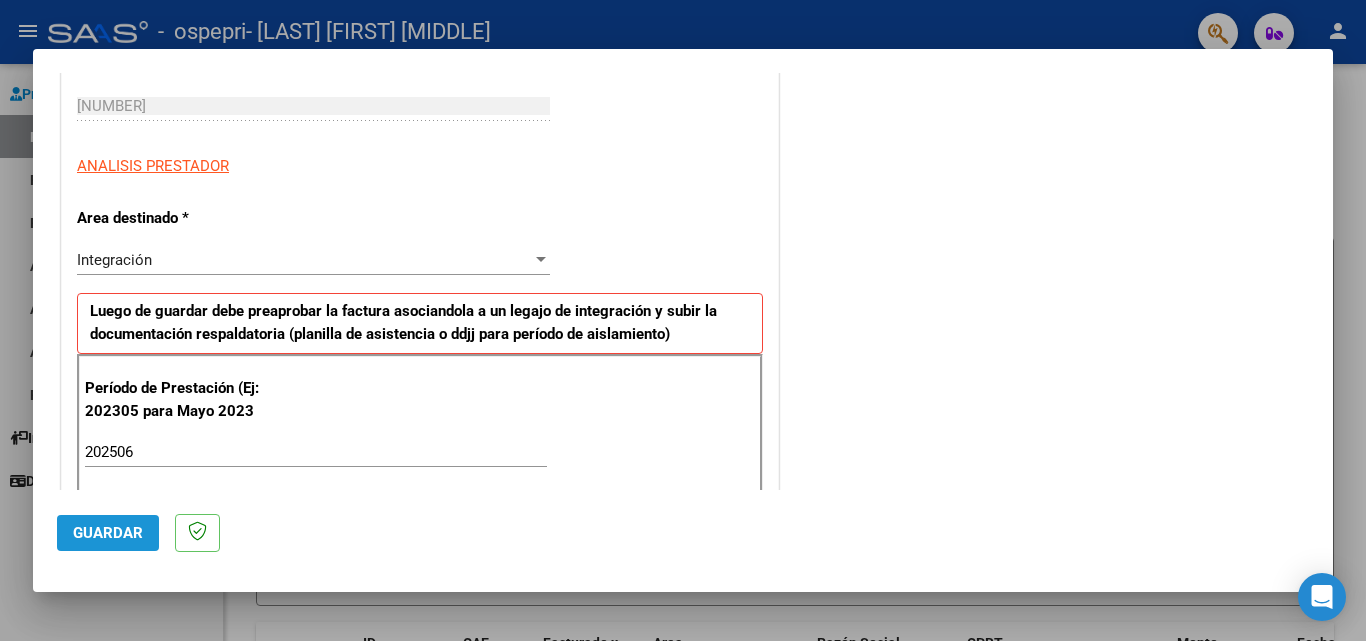 click on "Guardar" 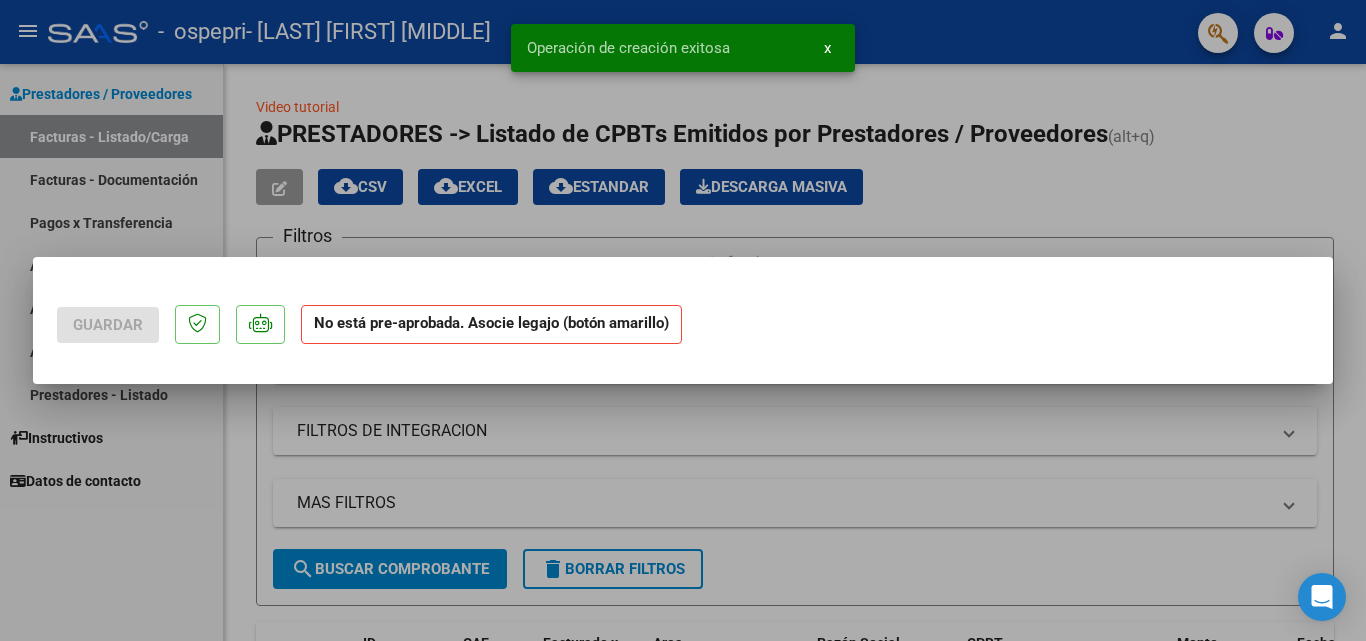 scroll, scrollTop: 0, scrollLeft: 0, axis: both 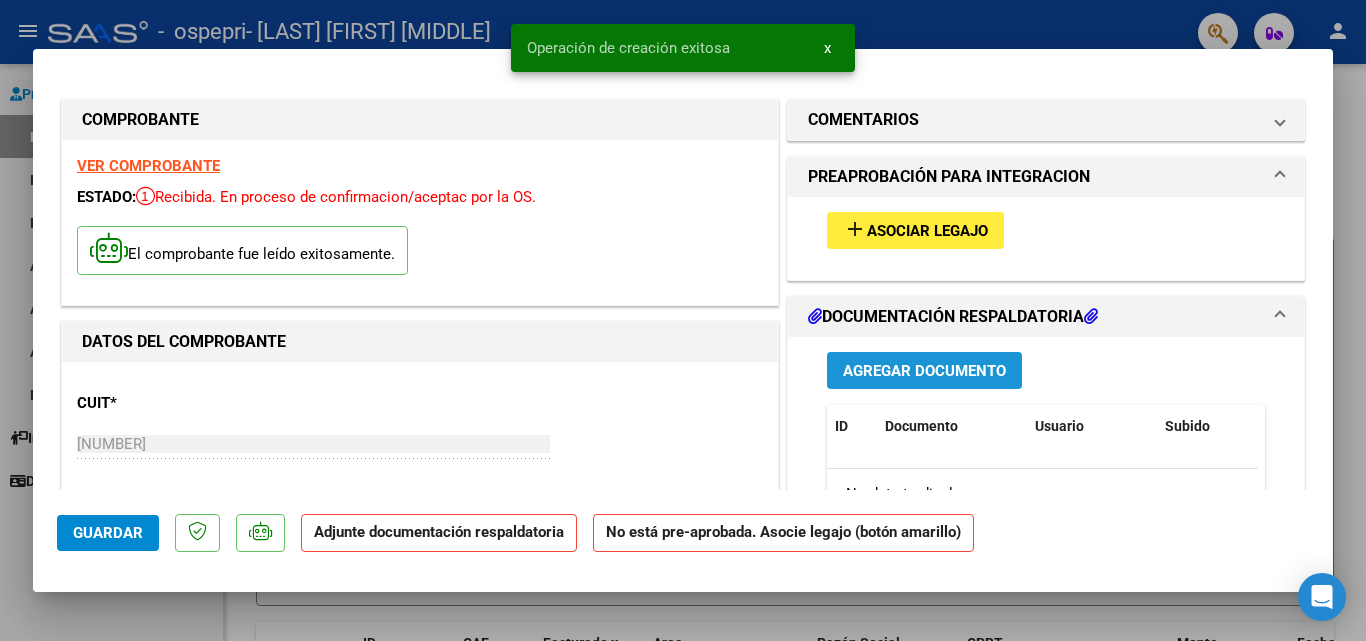click on "Agregar Documento" at bounding box center [924, 371] 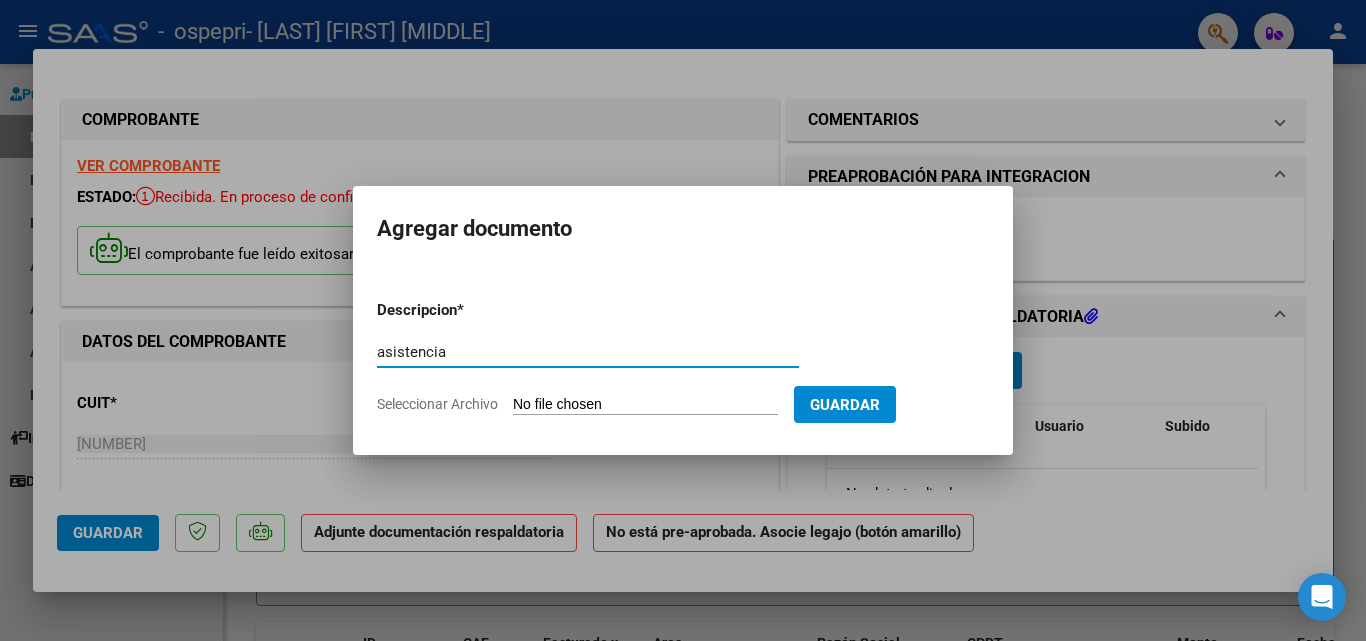 type on "asistencia" 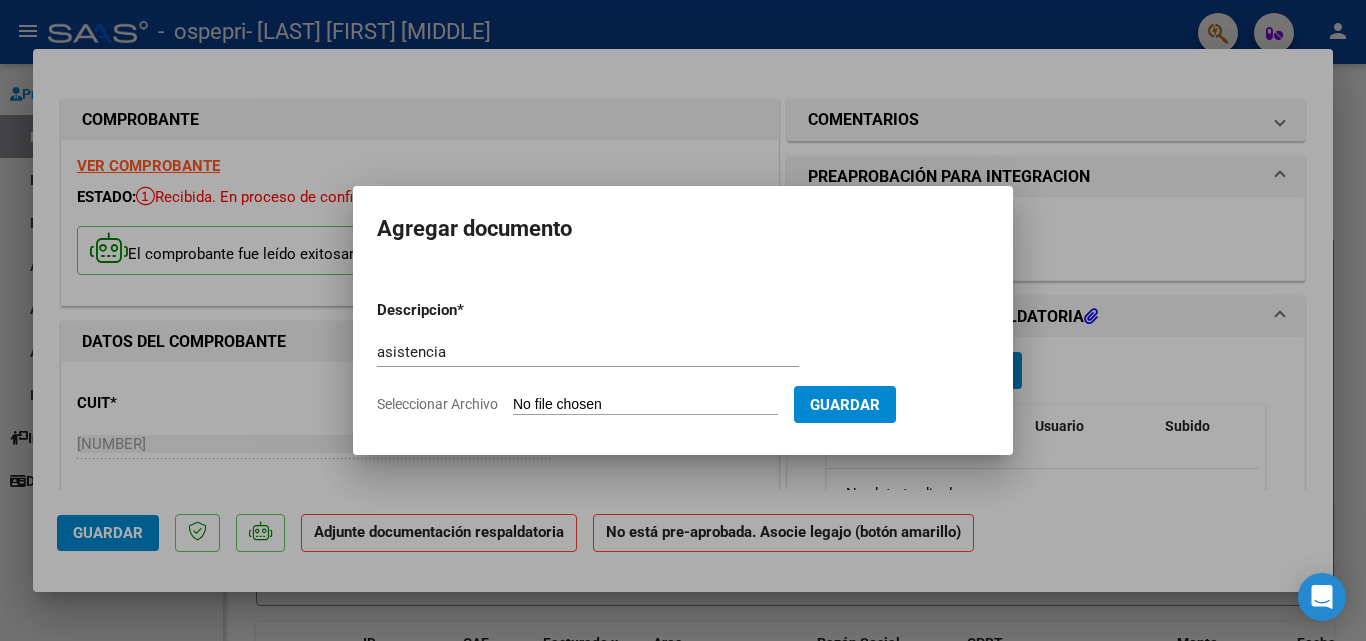 click on "Seleccionar Archivo" 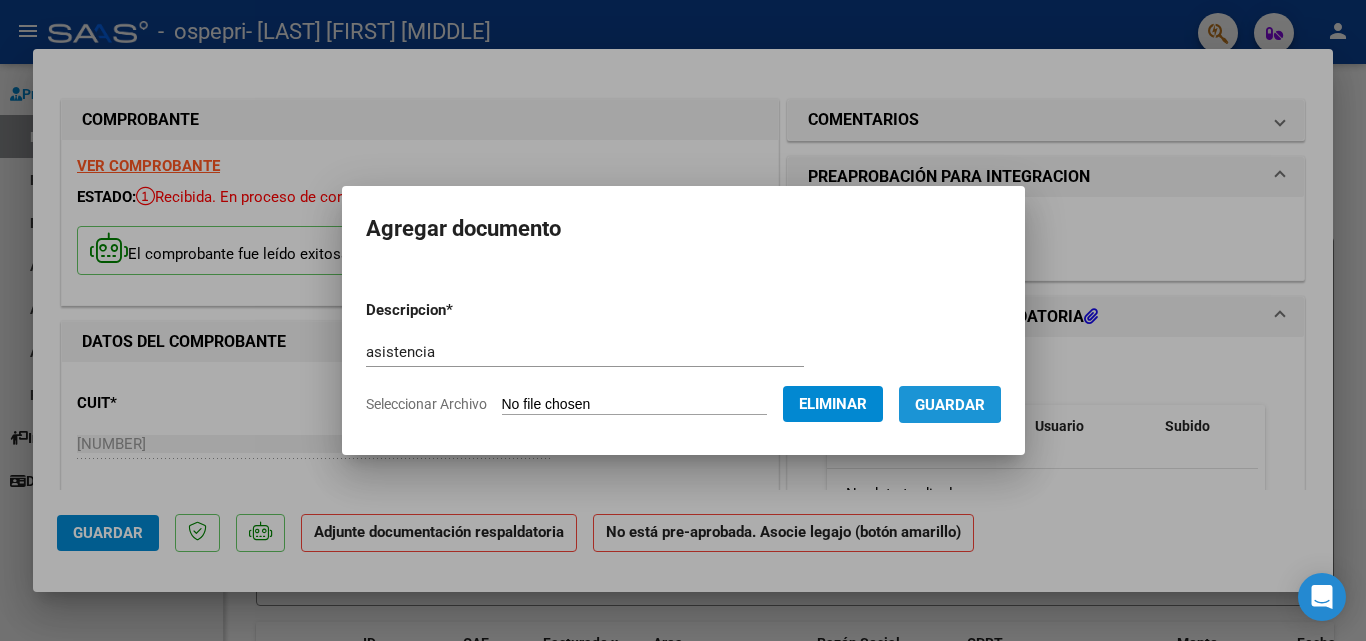 click on "Guardar" at bounding box center [950, 405] 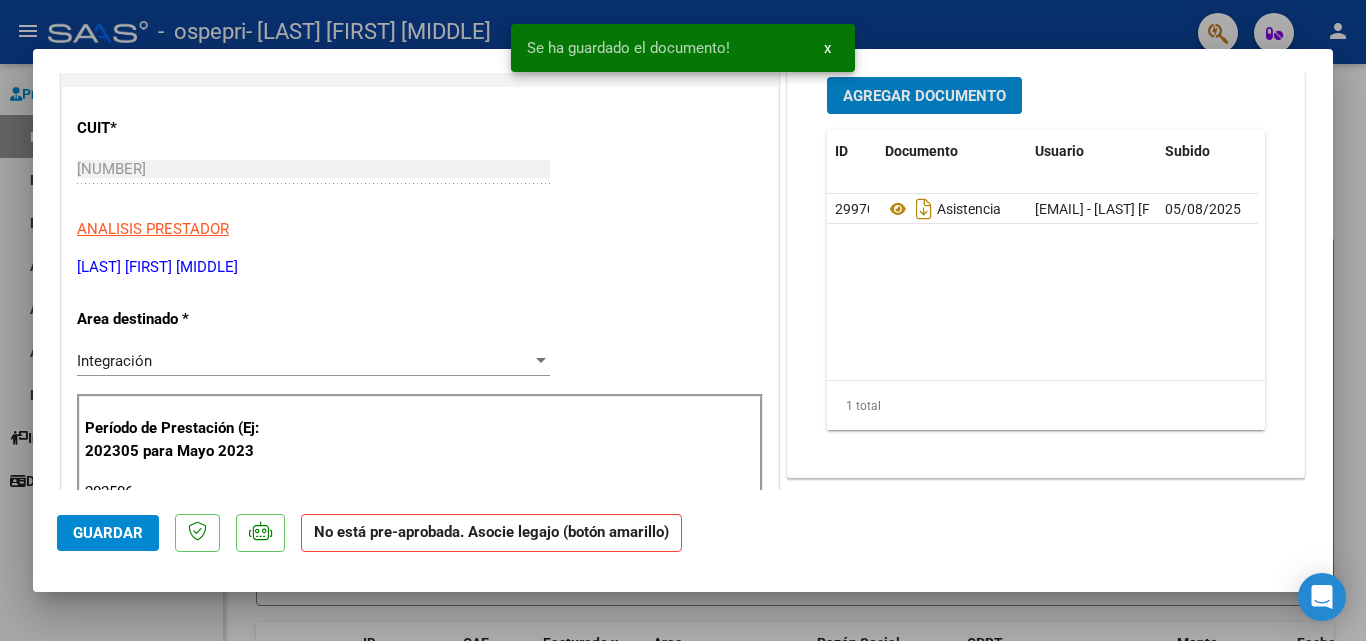 scroll, scrollTop: 300, scrollLeft: 0, axis: vertical 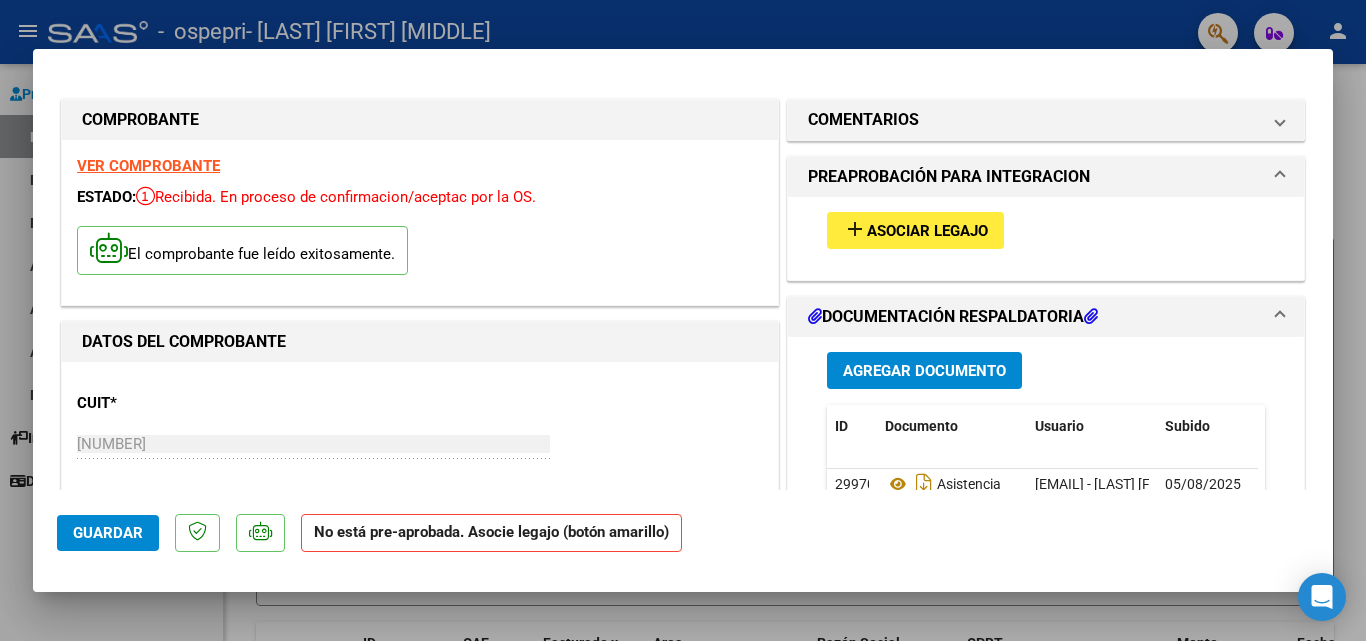 click on "Asociar Legajo" at bounding box center [927, 231] 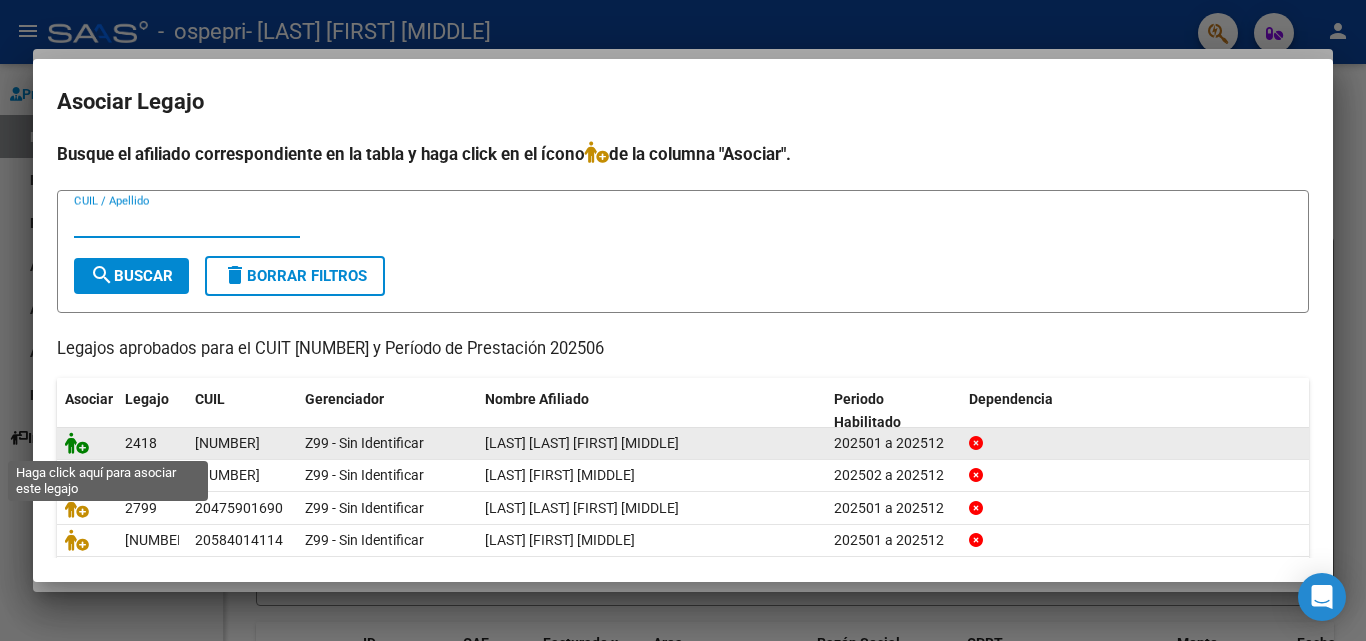 click 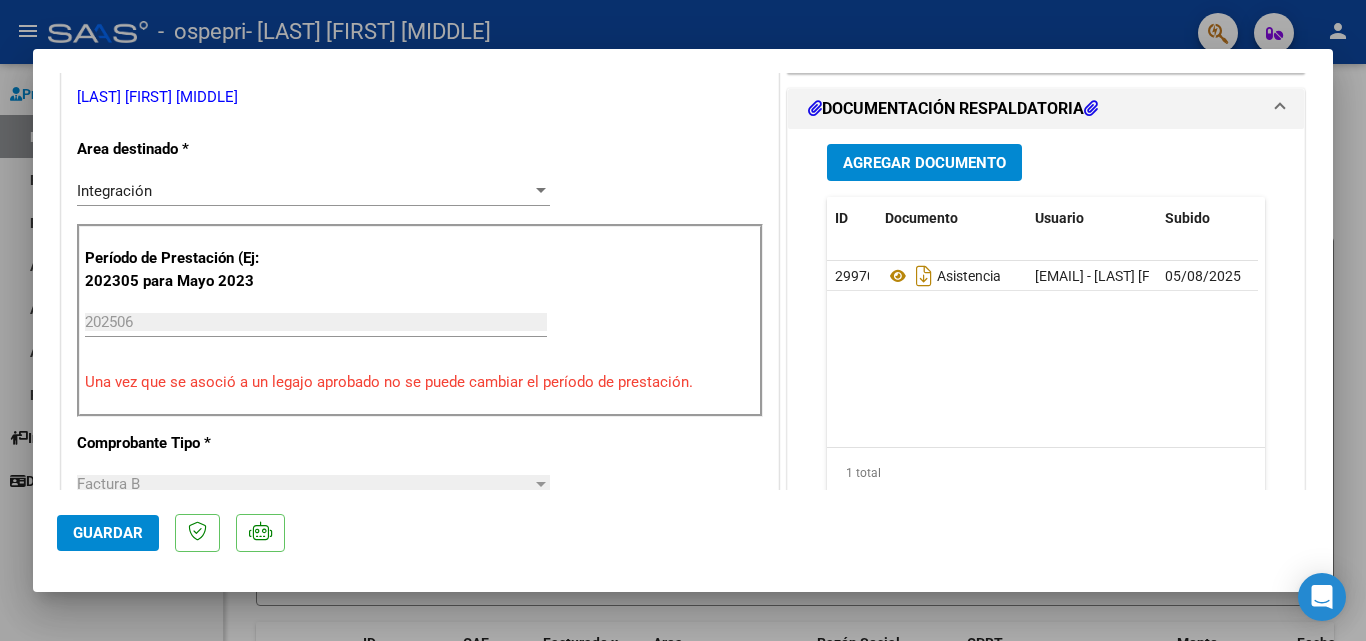 scroll, scrollTop: 500, scrollLeft: 0, axis: vertical 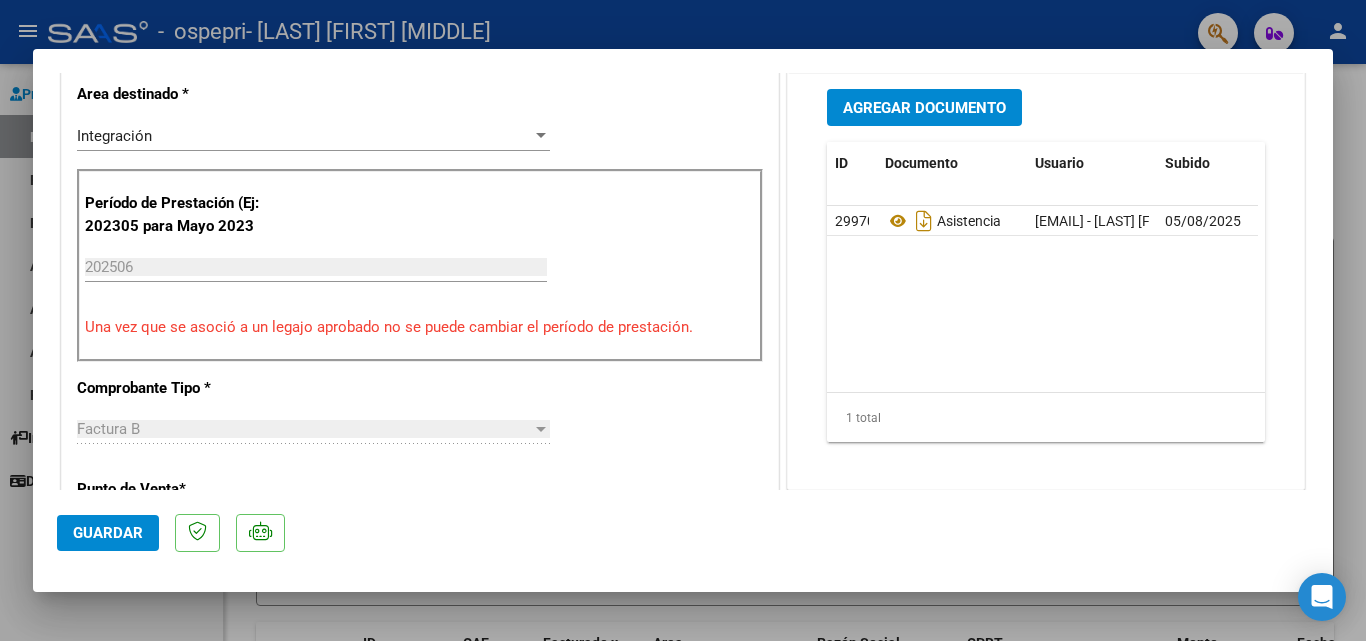 click on "Guardar" 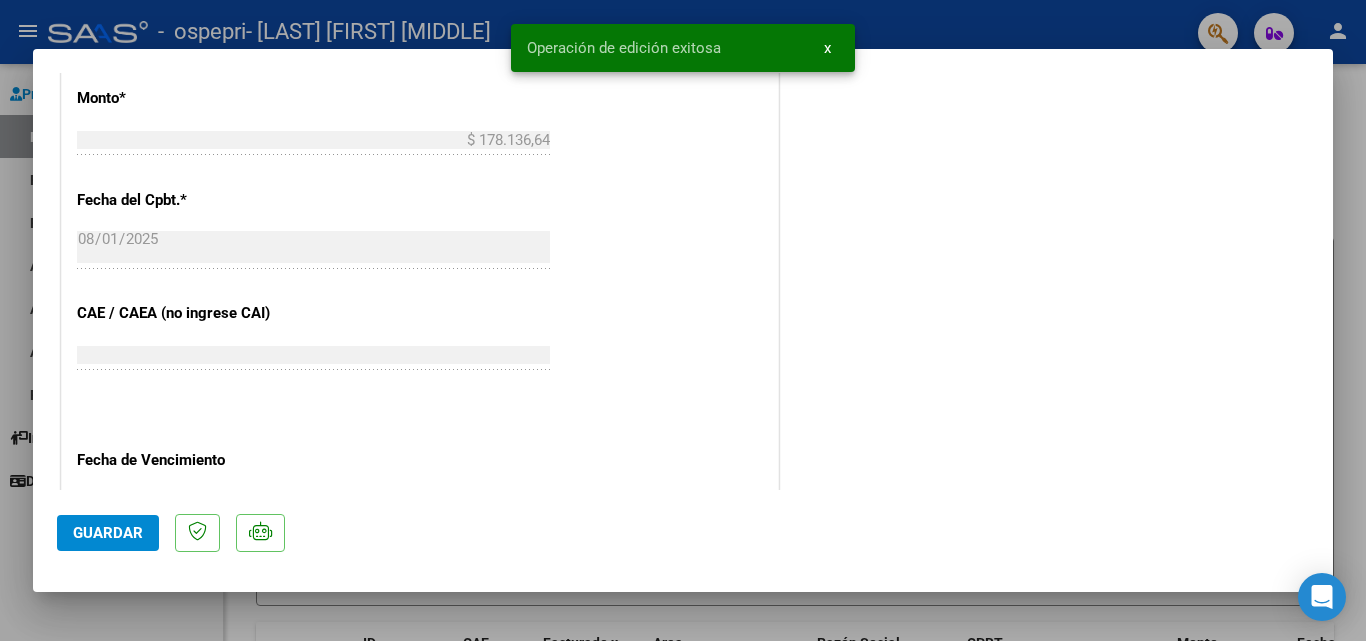 scroll, scrollTop: 1200, scrollLeft: 0, axis: vertical 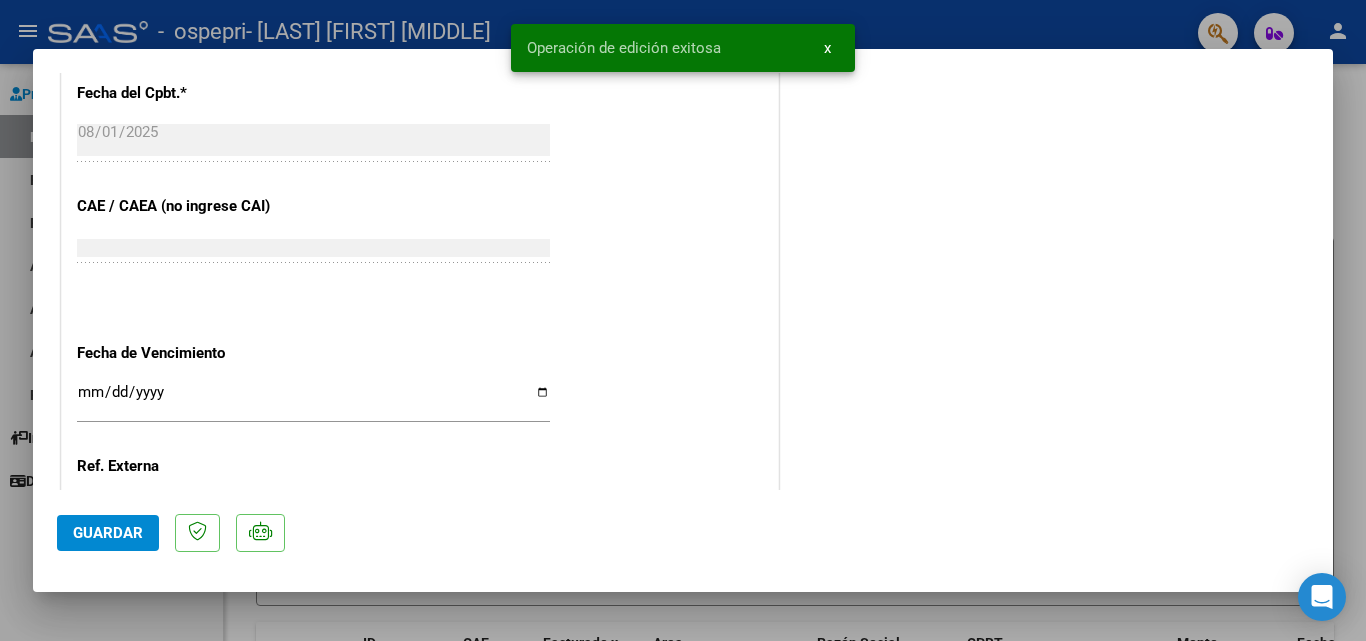 click on "Guardar" 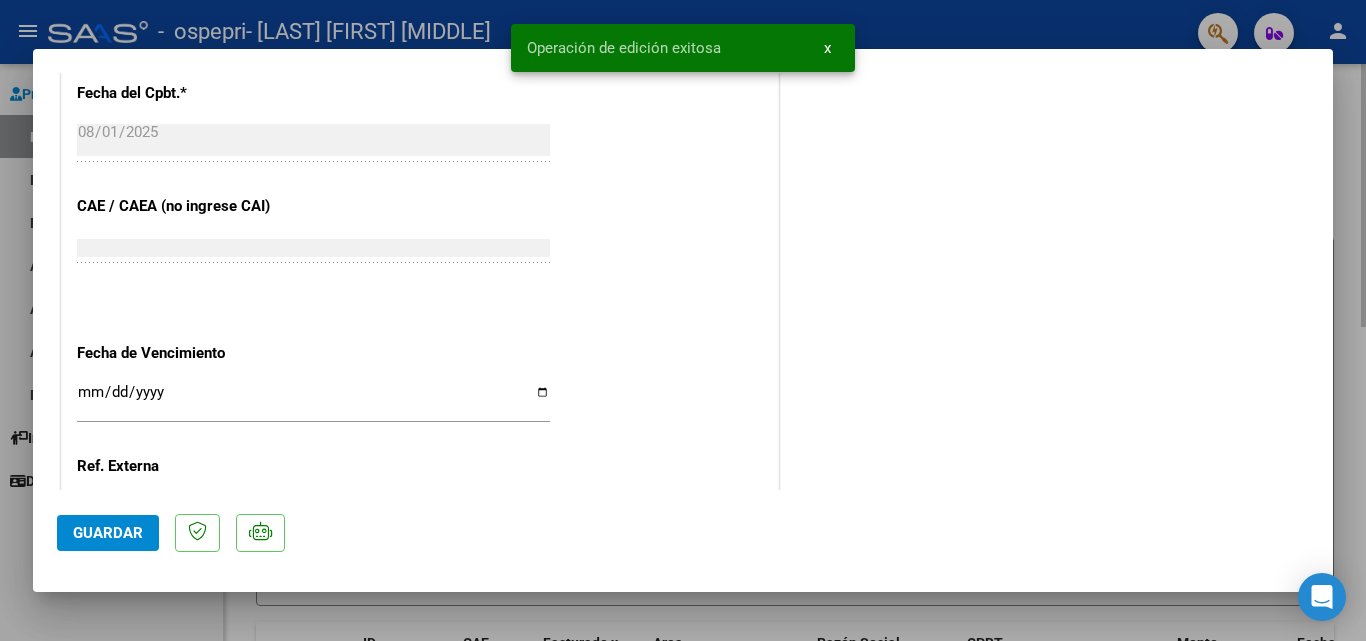 click at bounding box center [683, 320] 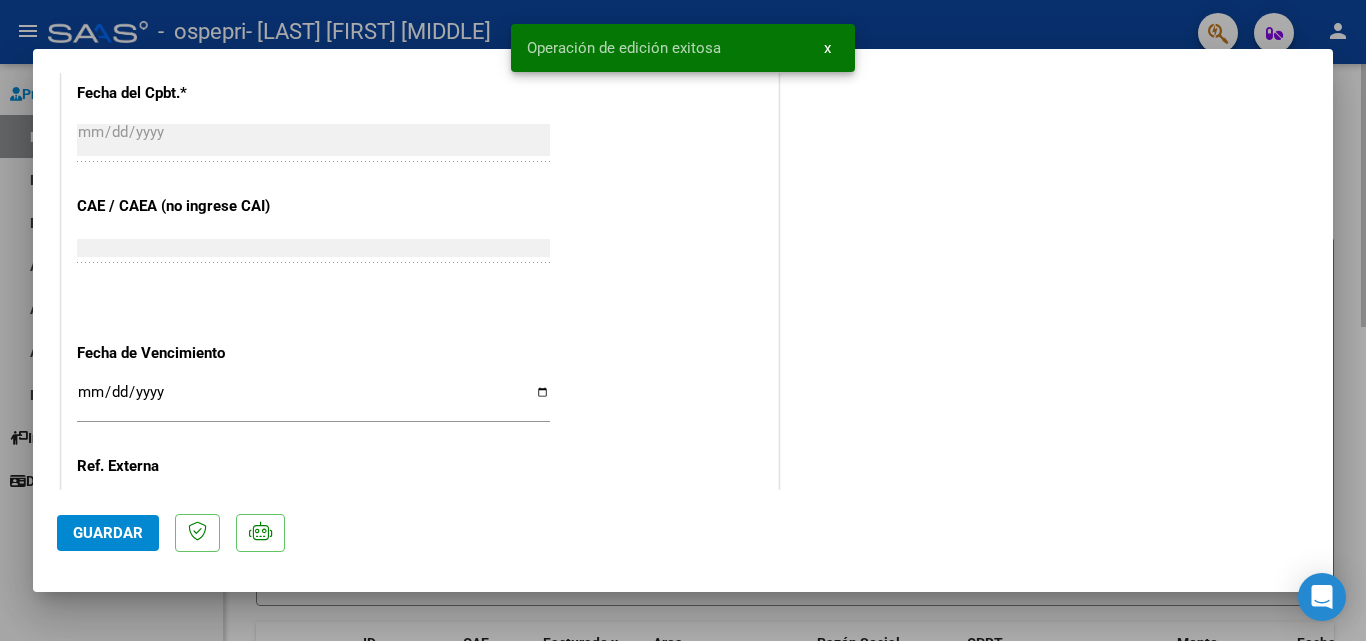 scroll, scrollTop: 0, scrollLeft: 0, axis: both 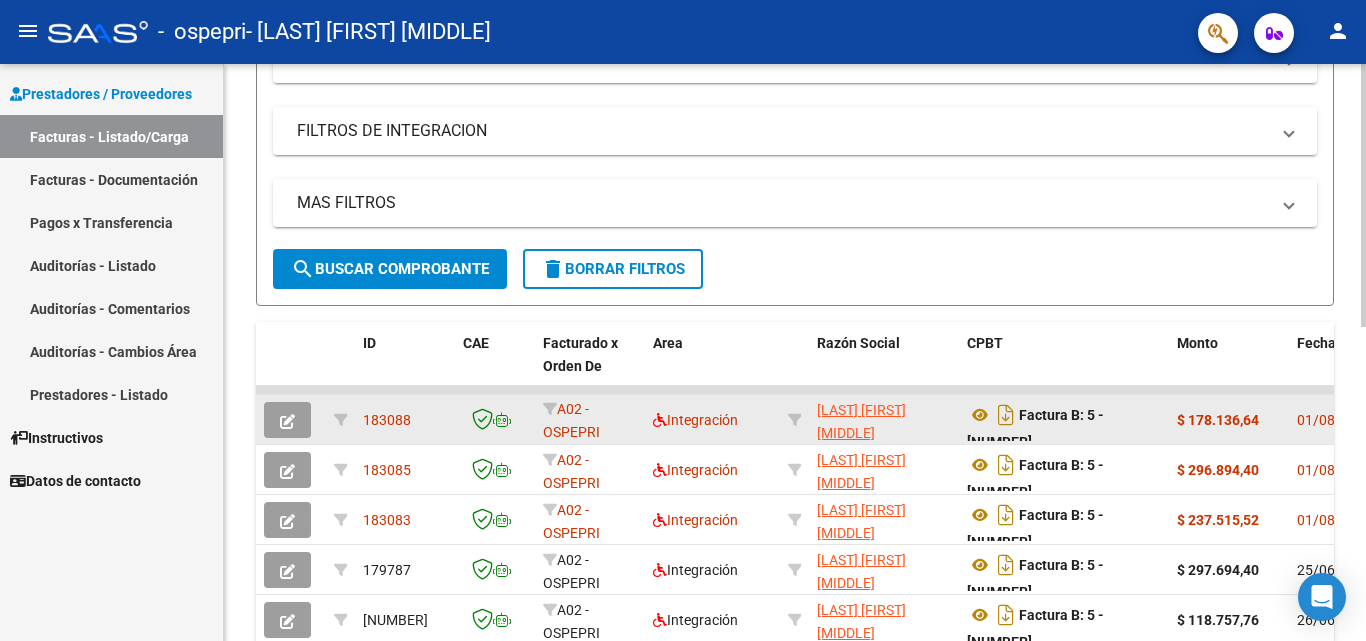 drag, startPoint x: 1119, startPoint y: 391, endPoint x: 1165, endPoint y: 404, distance: 47.801674 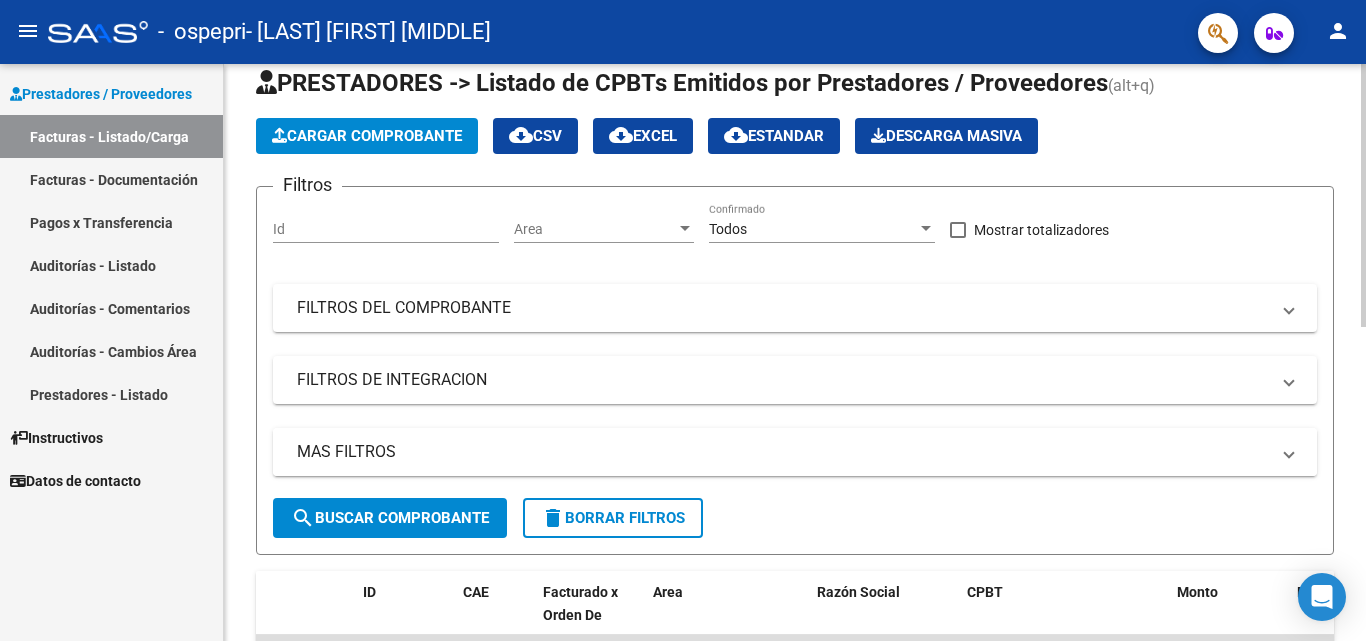 scroll, scrollTop: 0, scrollLeft: 0, axis: both 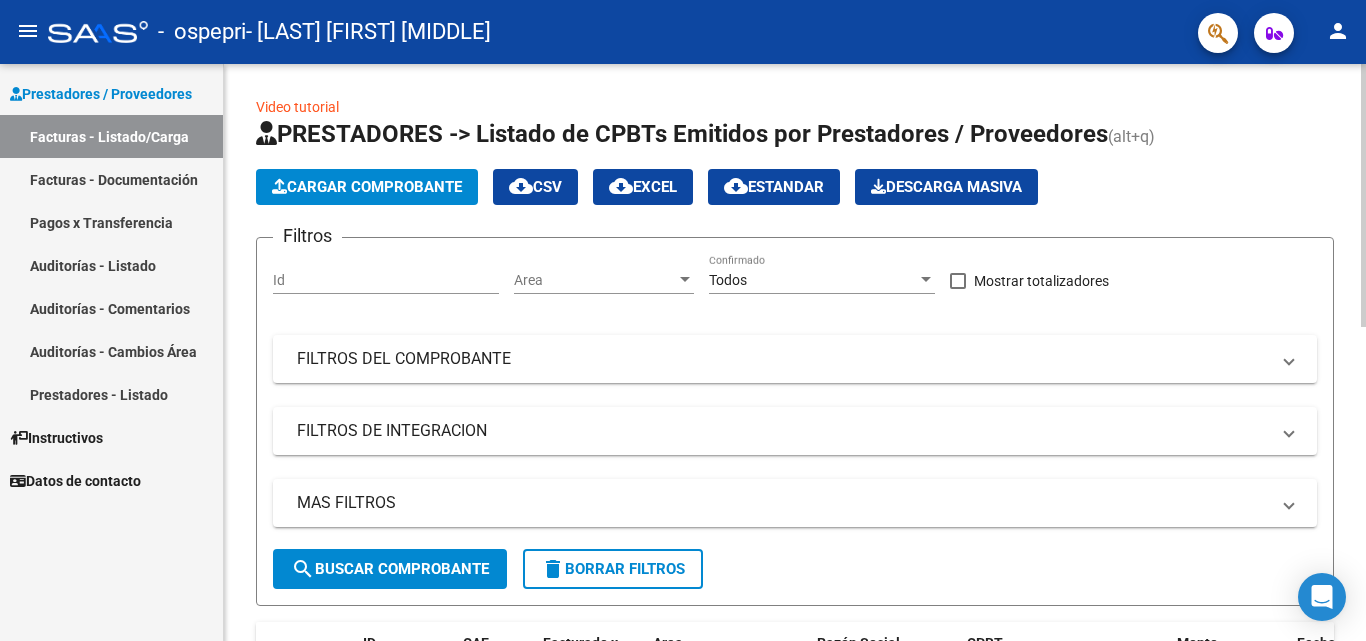 click on "Cargar Comprobante" 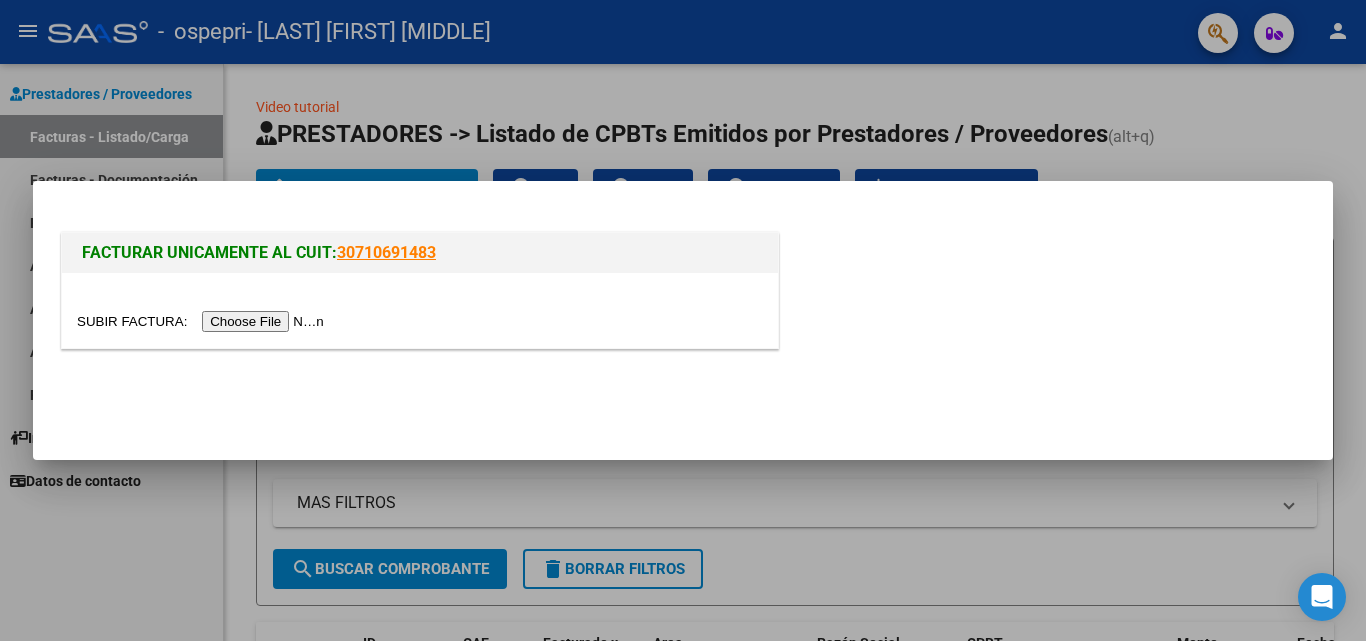 click at bounding box center [203, 321] 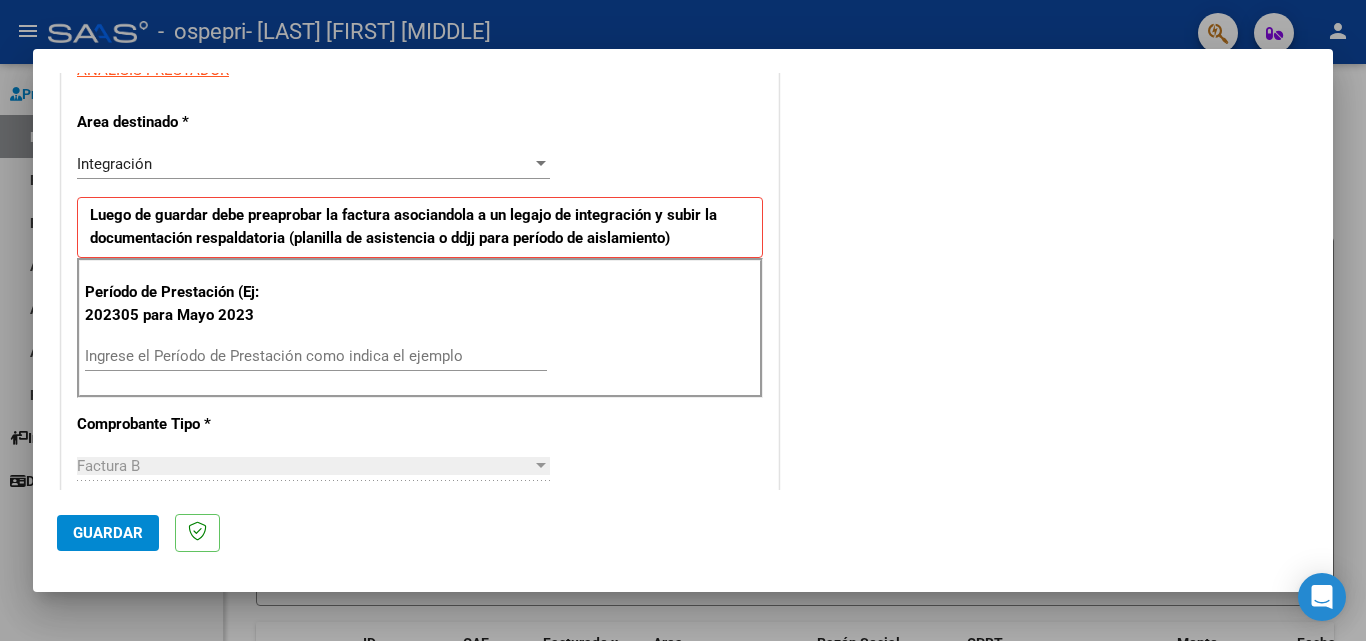 scroll, scrollTop: 400, scrollLeft: 0, axis: vertical 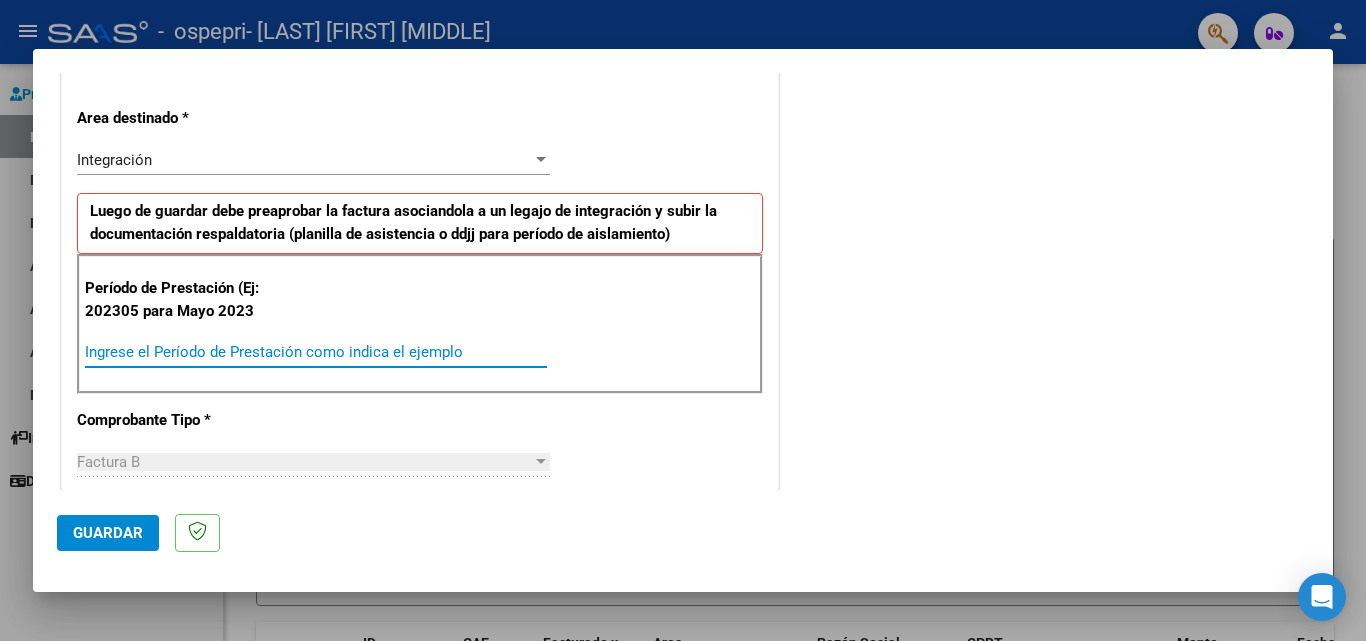 click on "Ingrese el Período de Prestación como indica el ejemplo" at bounding box center (316, 352) 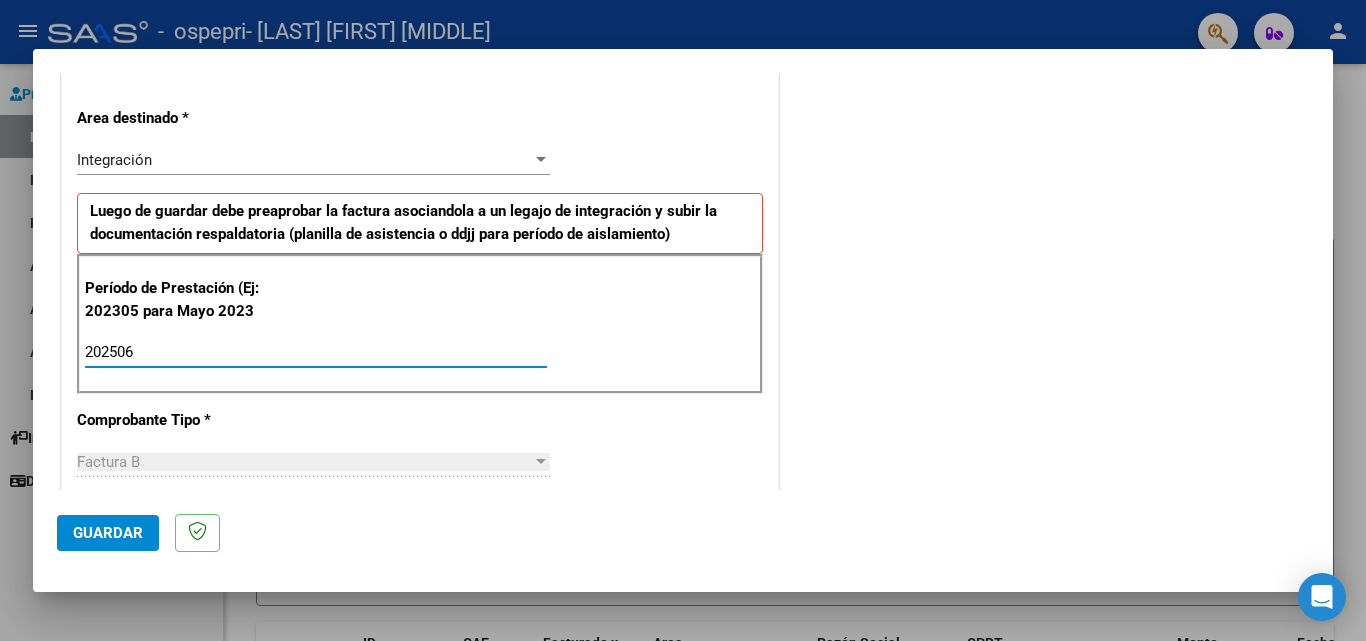 type on "202506" 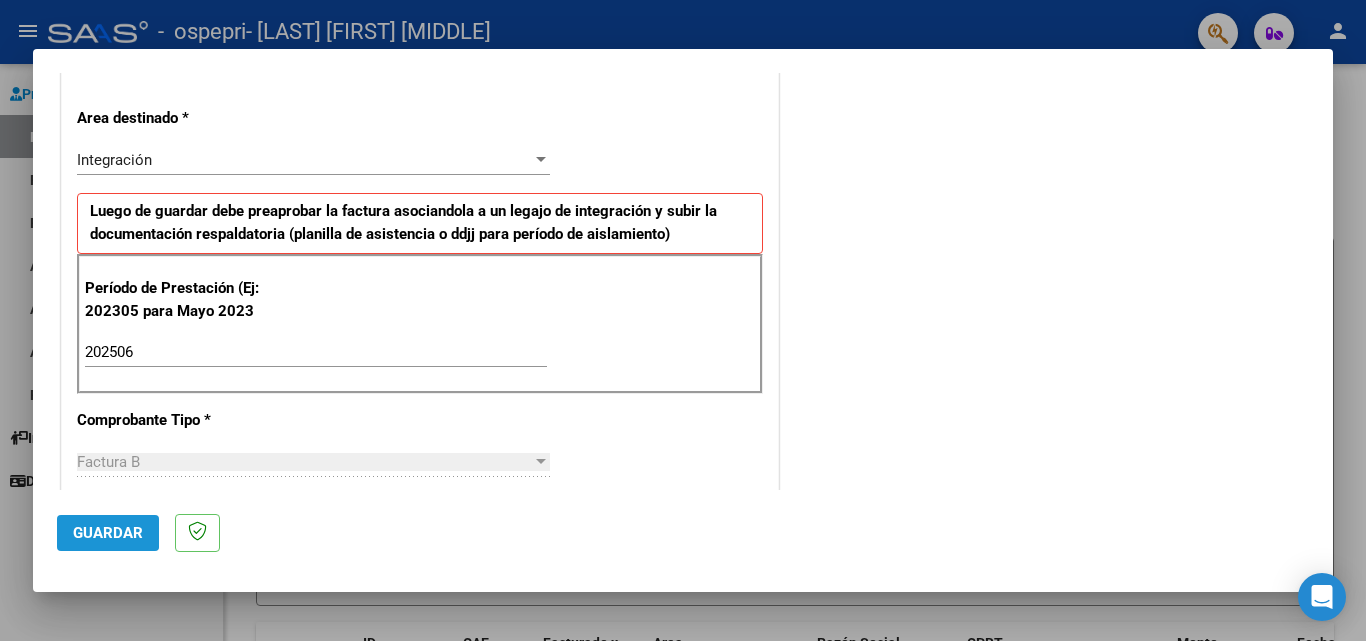 click on "Guardar" 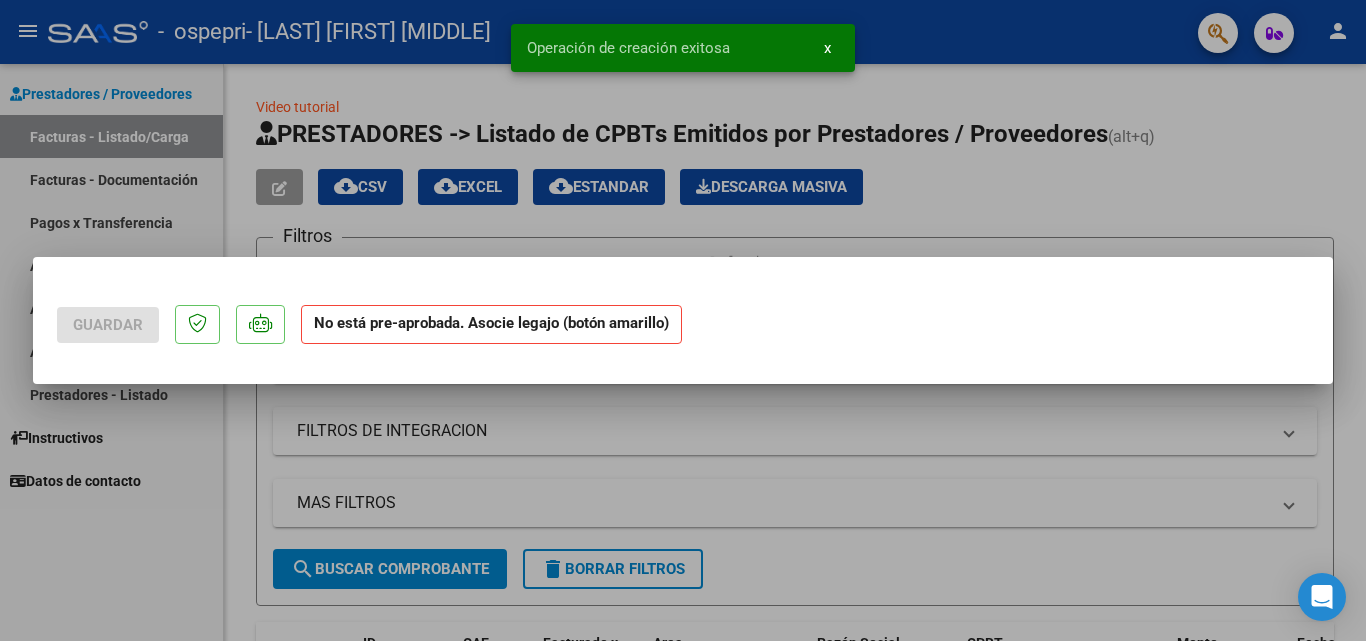 scroll, scrollTop: 0, scrollLeft: 0, axis: both 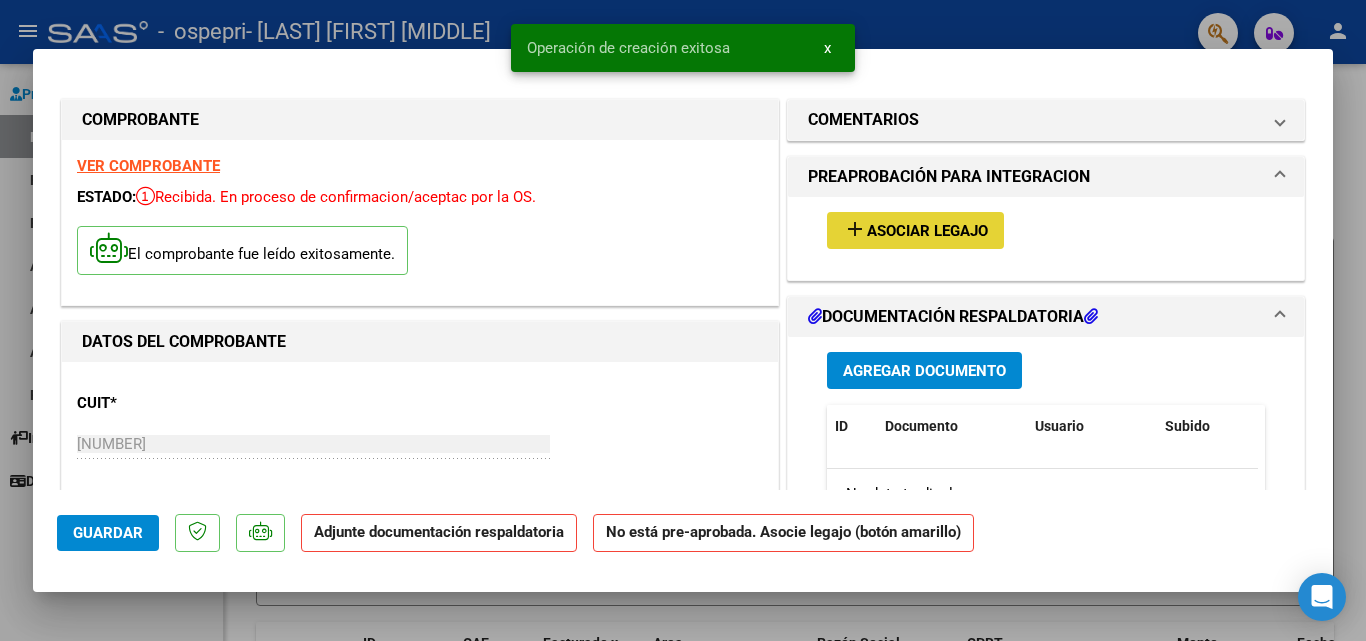 click on "Asociar Legajo" at bounding box center (927, 231) 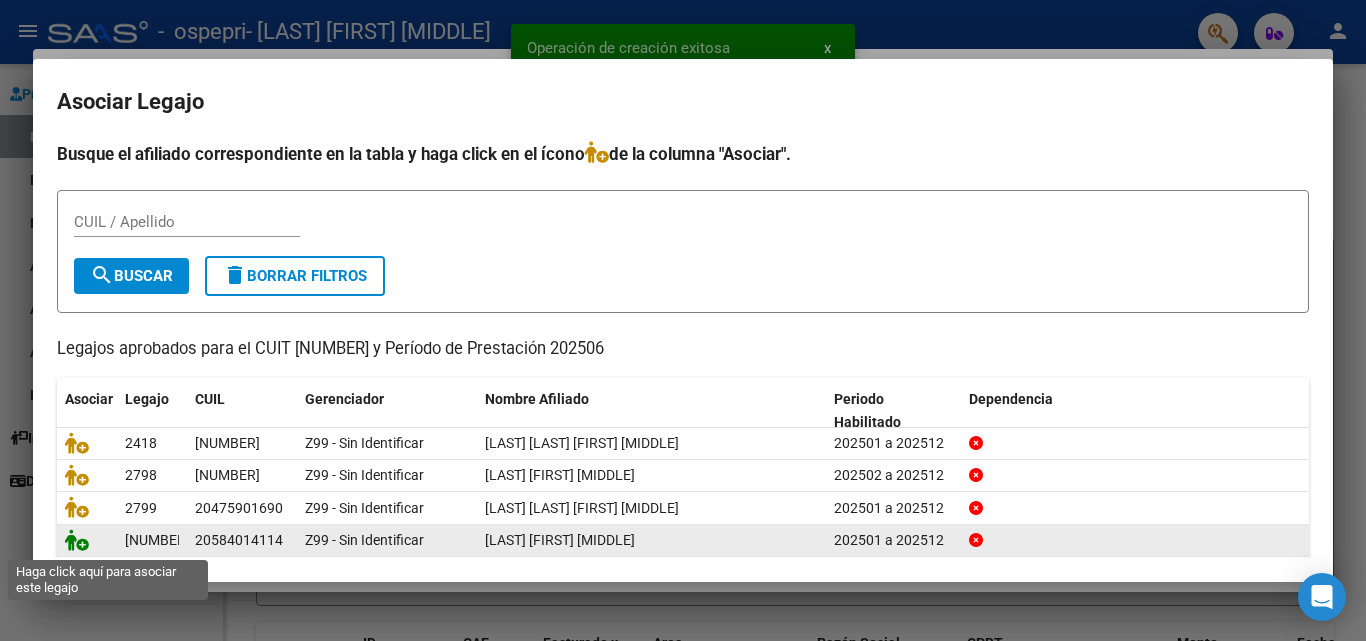 click 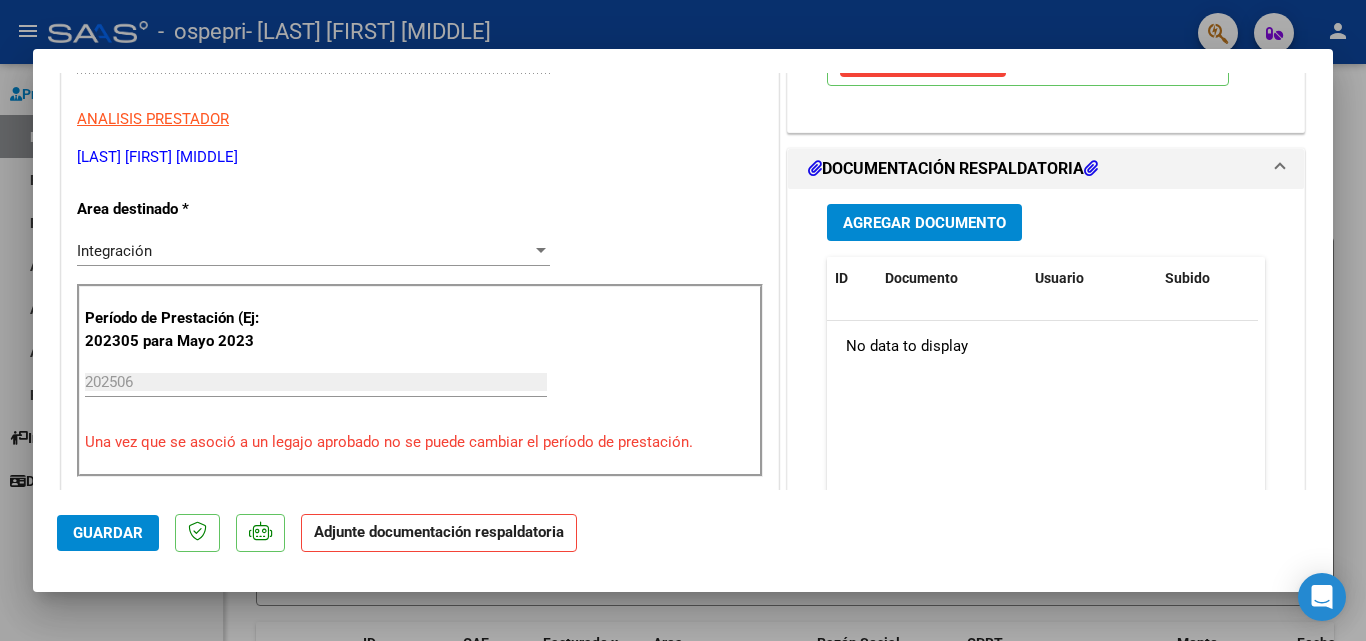 scroll, scrollTop: 400, scrollLeft: 0, axis: vertical 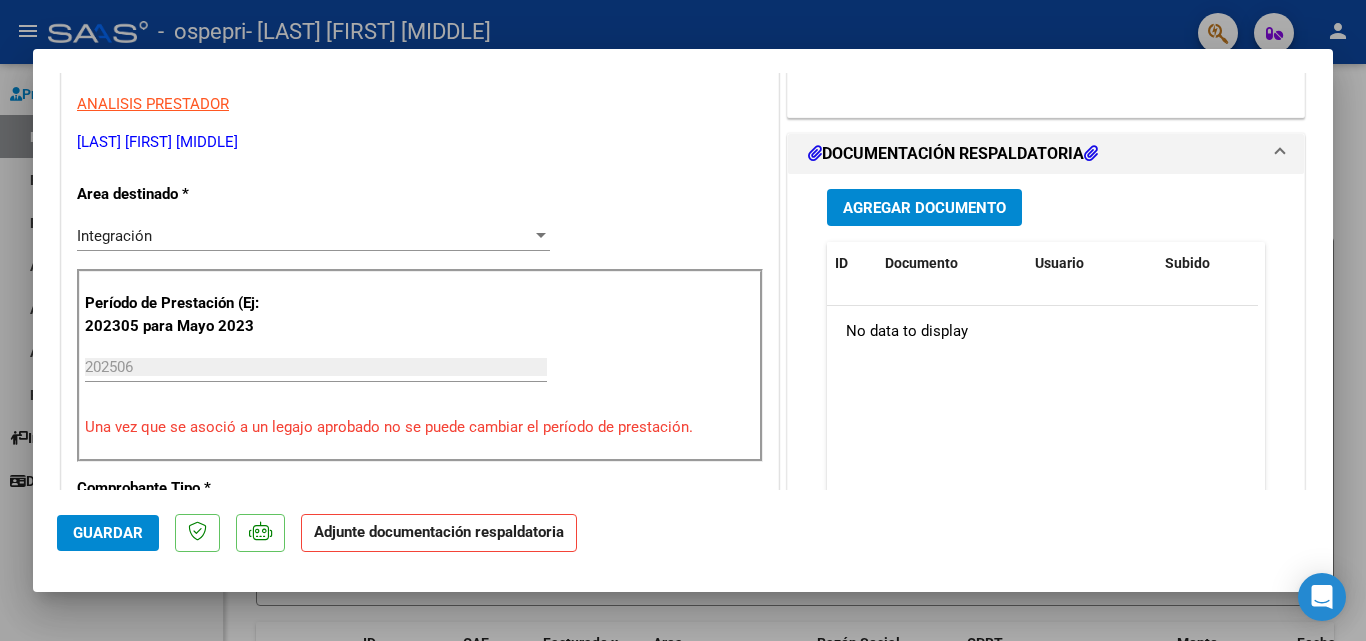 click on "Agregar Documento" at bounding box center [924, 208] 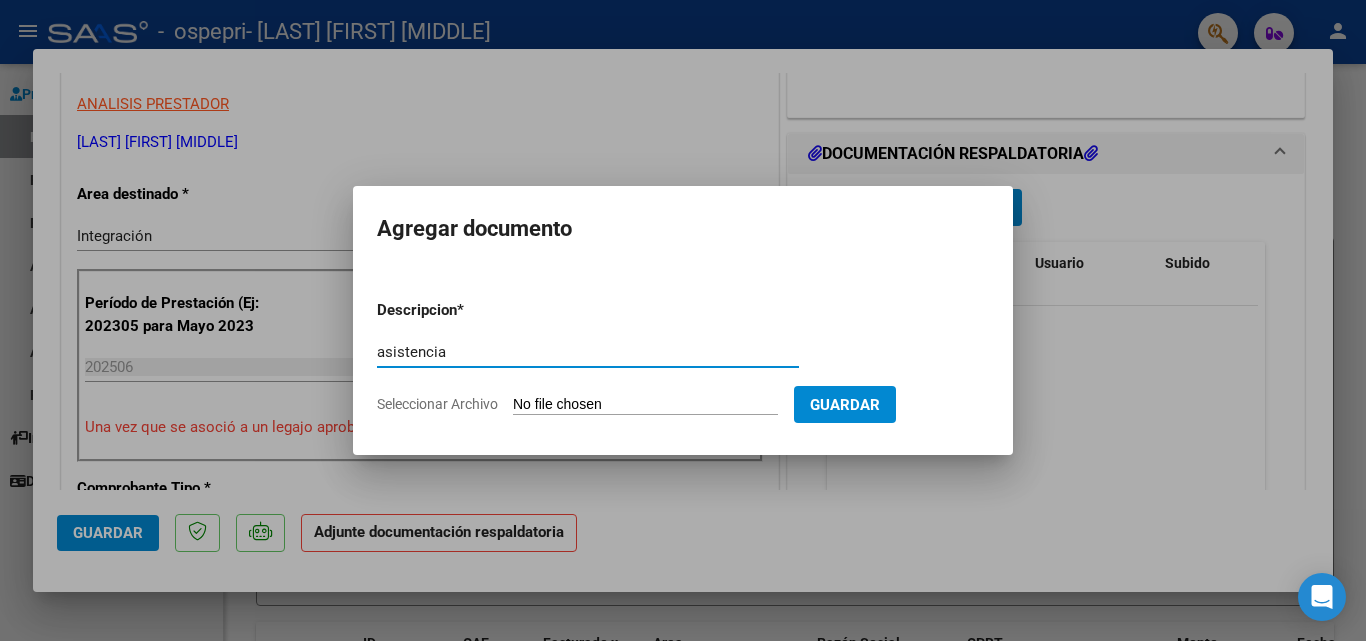 type on "asistencia" 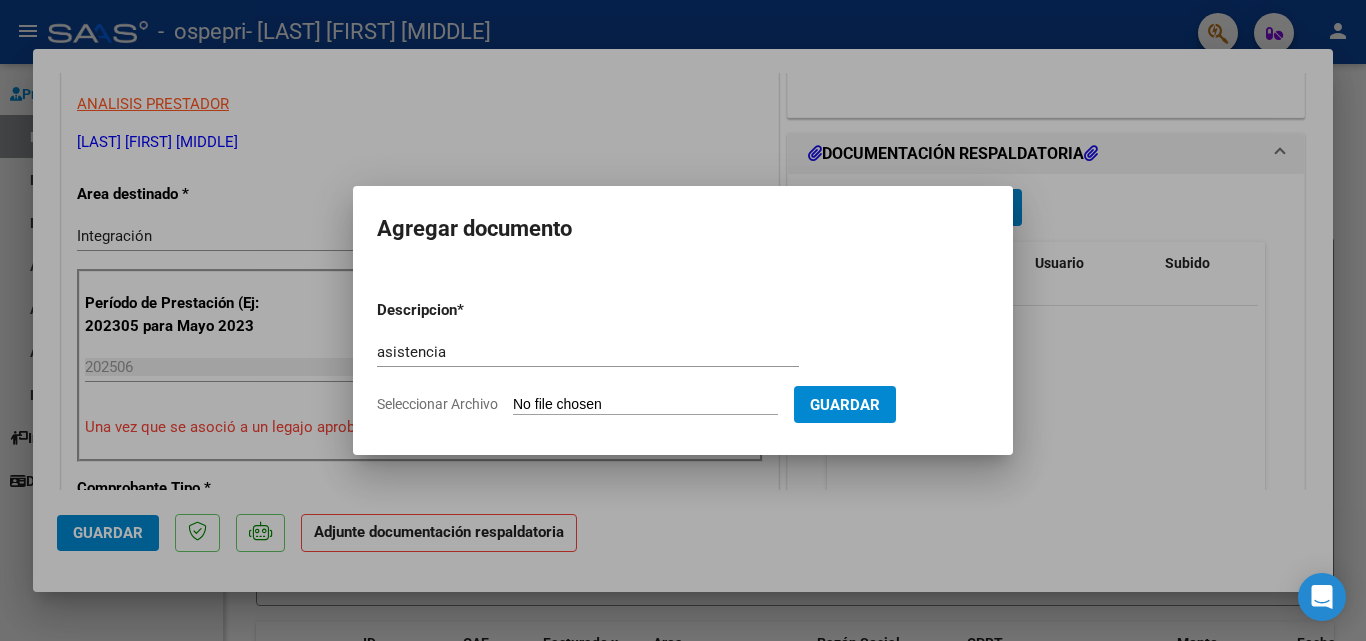click on "Seleccionar Archivo" 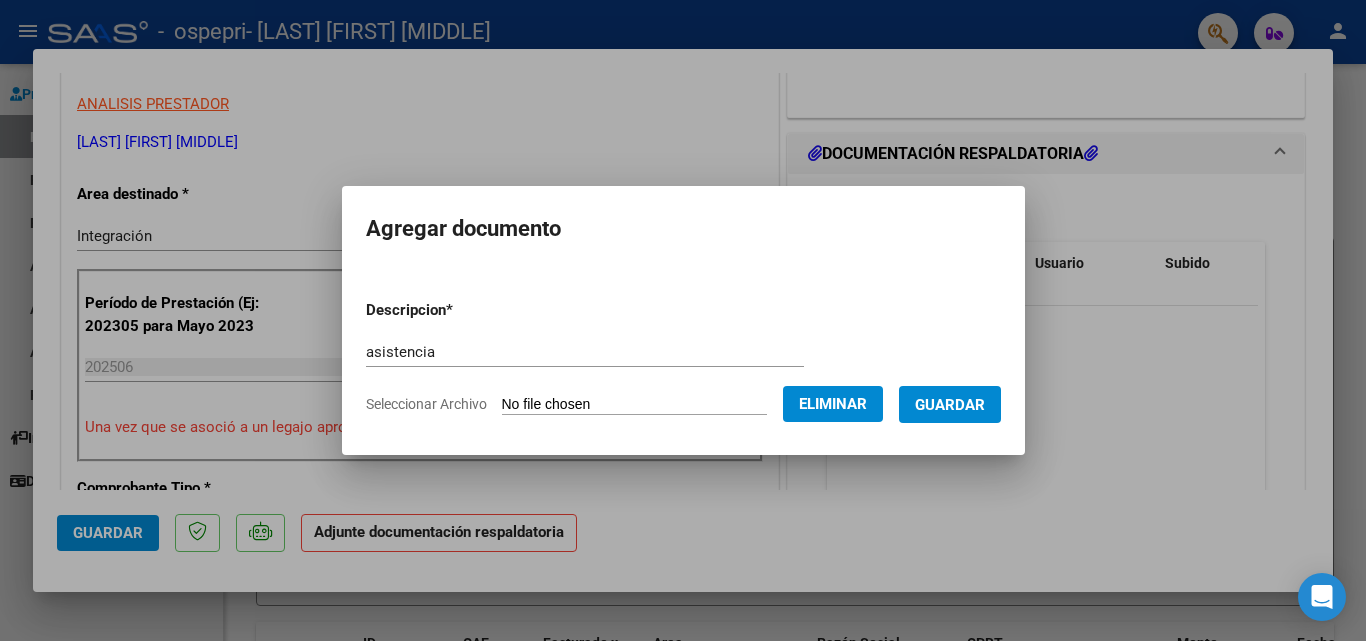 click on "Guardar" at bounding box center [950, 405] 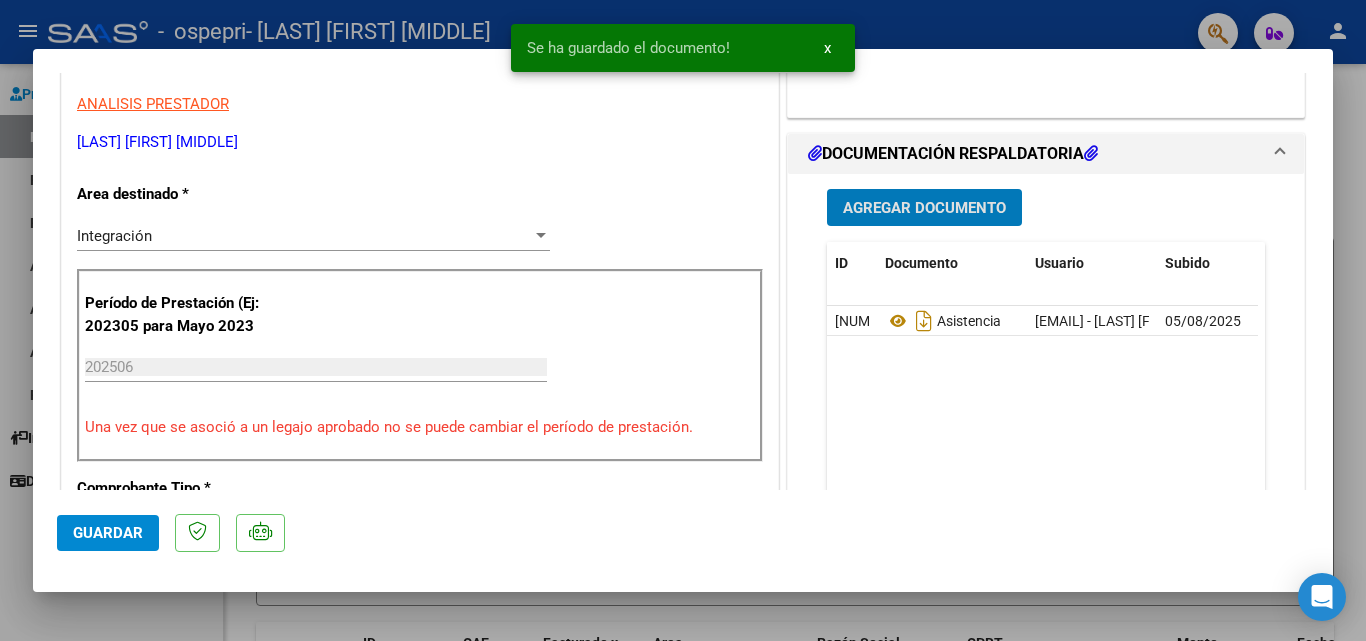 click on "Guardar" 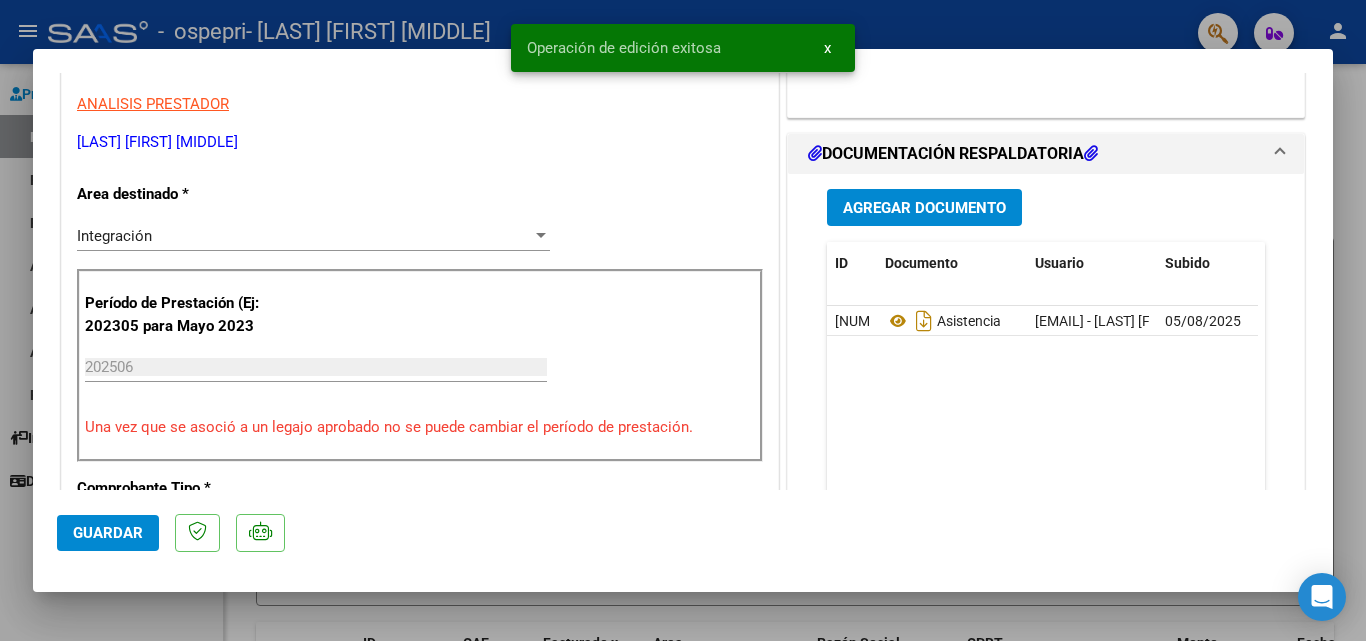 click at bounding box center [683, 320] 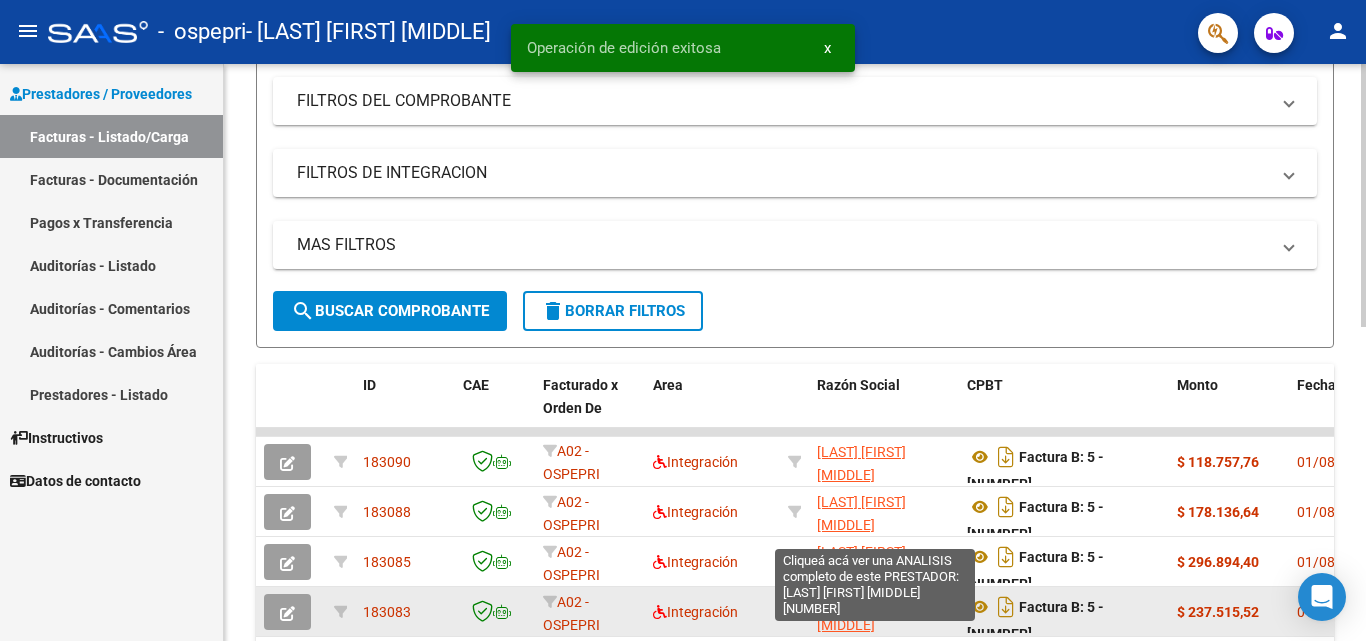 scroll, scrollTop: 400, scrollLeft: 0, axis: vertical 